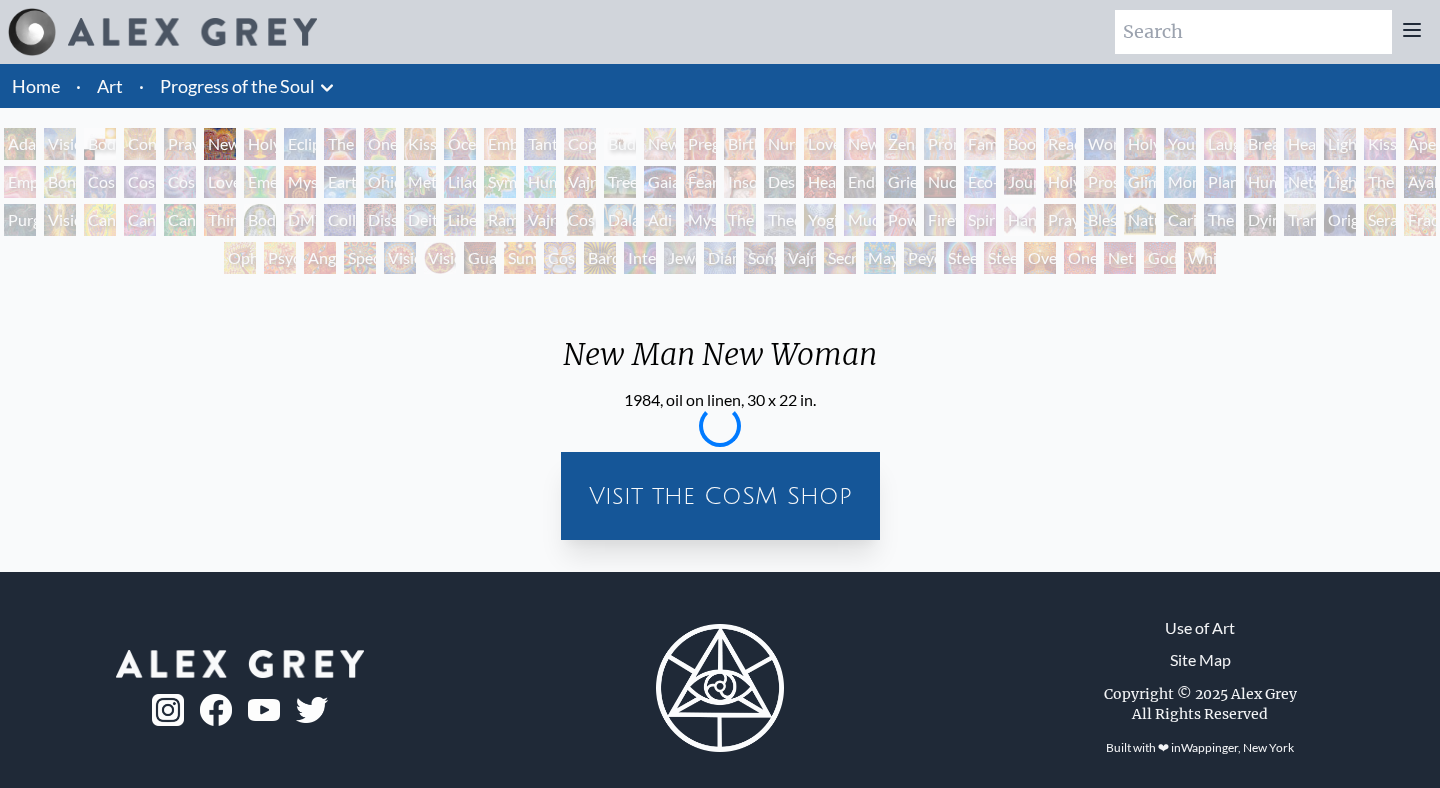 scroll, scrollTop: 0, scrollLeft: 0, axis: both 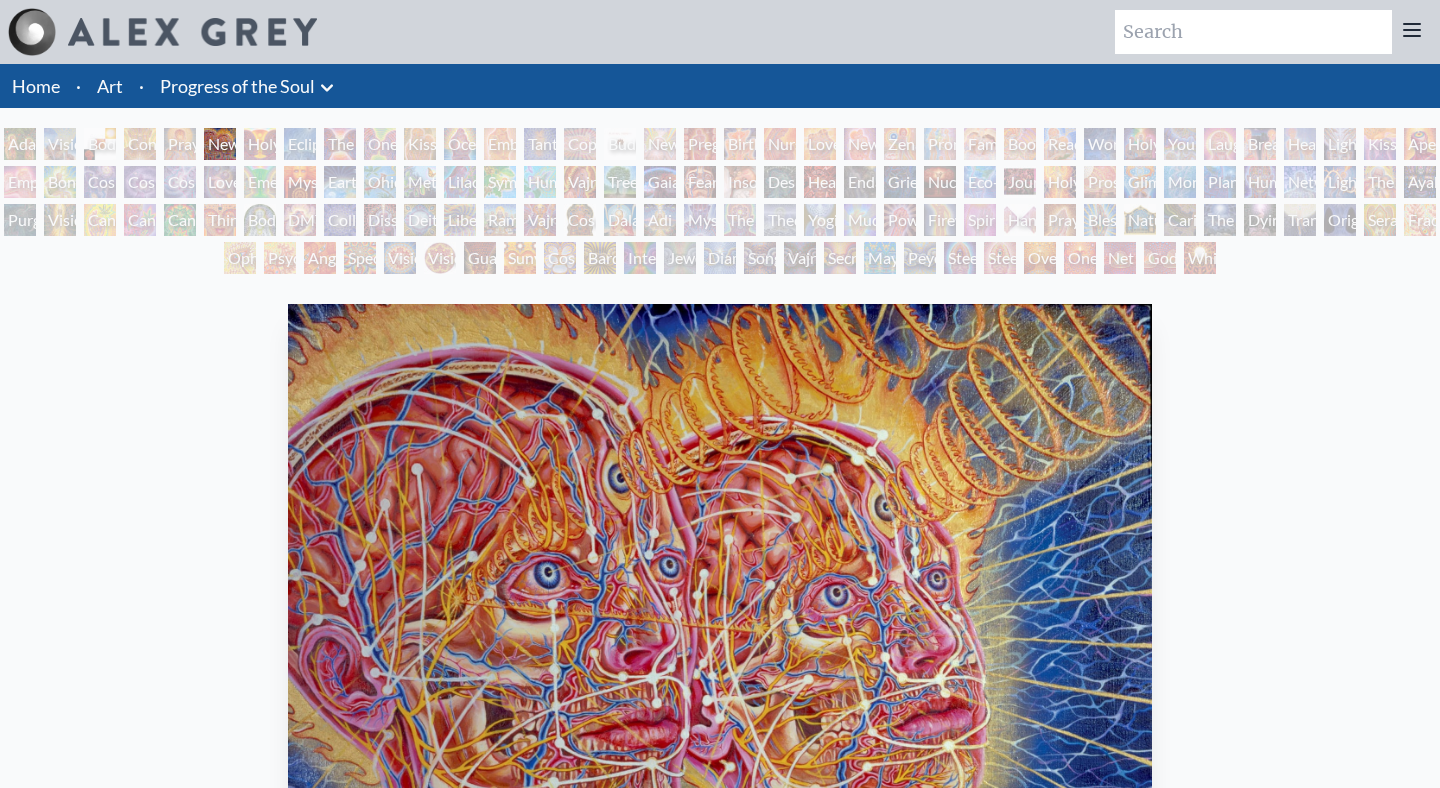 click on "Praying" at bounding box center (180, 144) 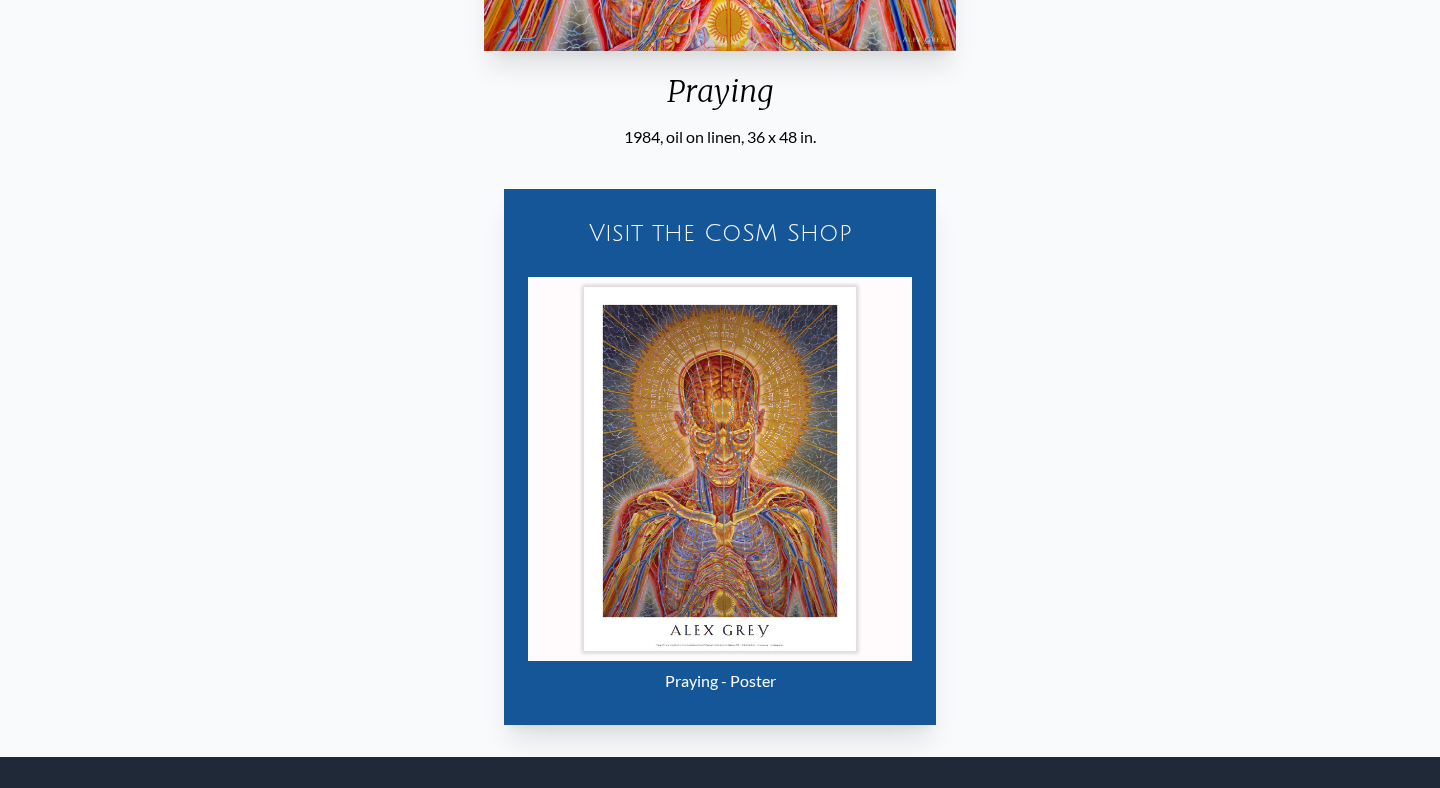 scroll, scrollTop: 881, scrollLeft: 0, axis: vertical 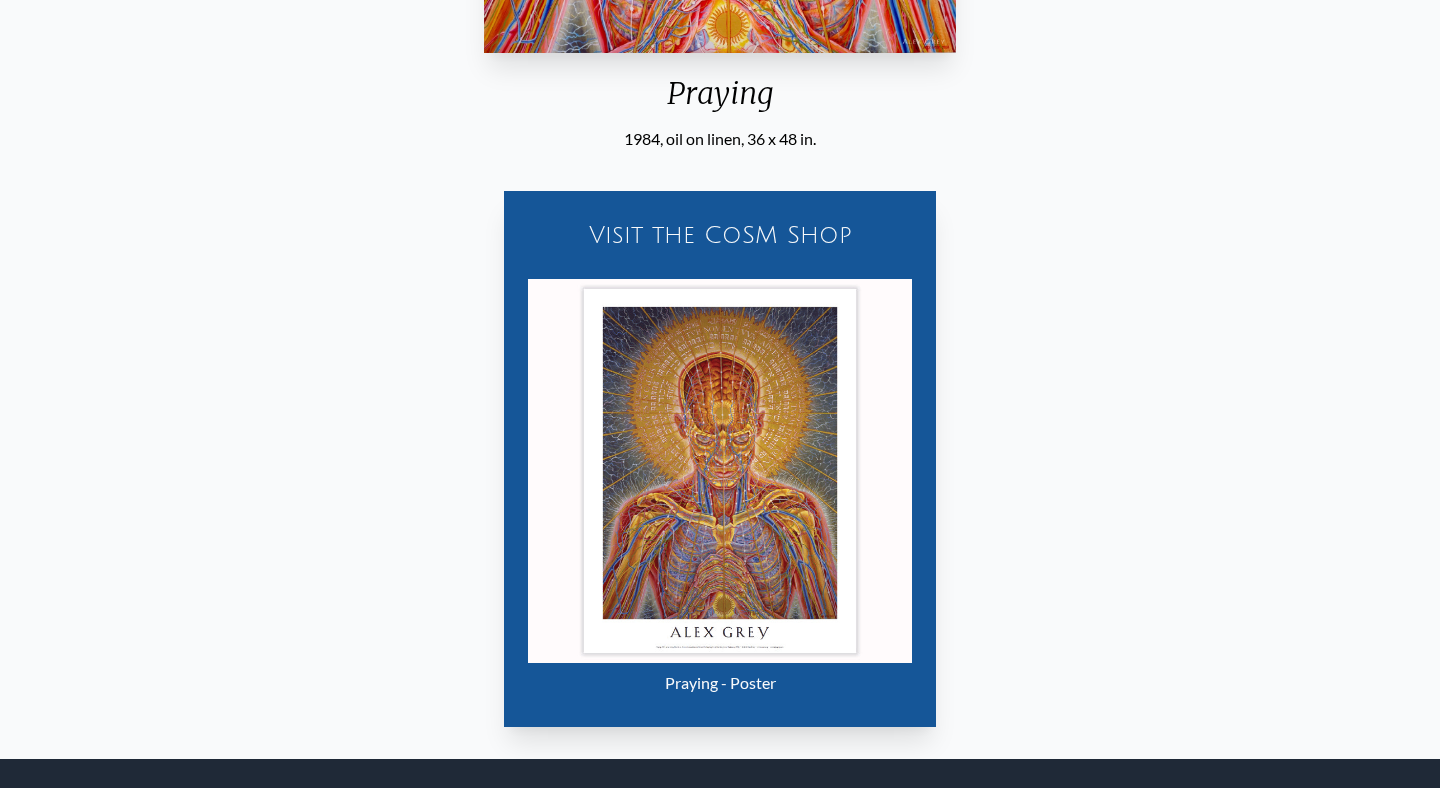 click at bounding box center (720, 471) 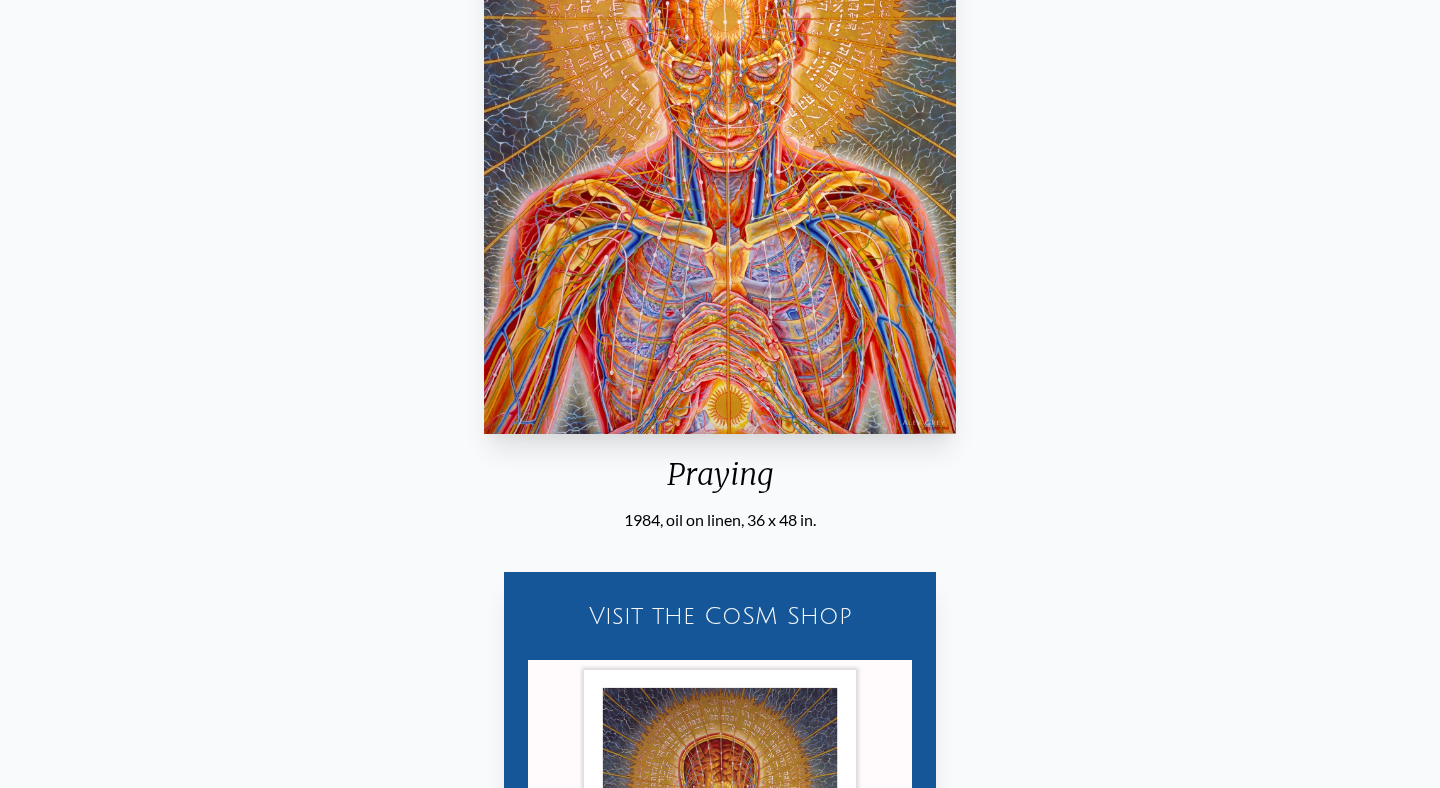scroll, scrollTop: 0, scrollLeft: 0, axis: both 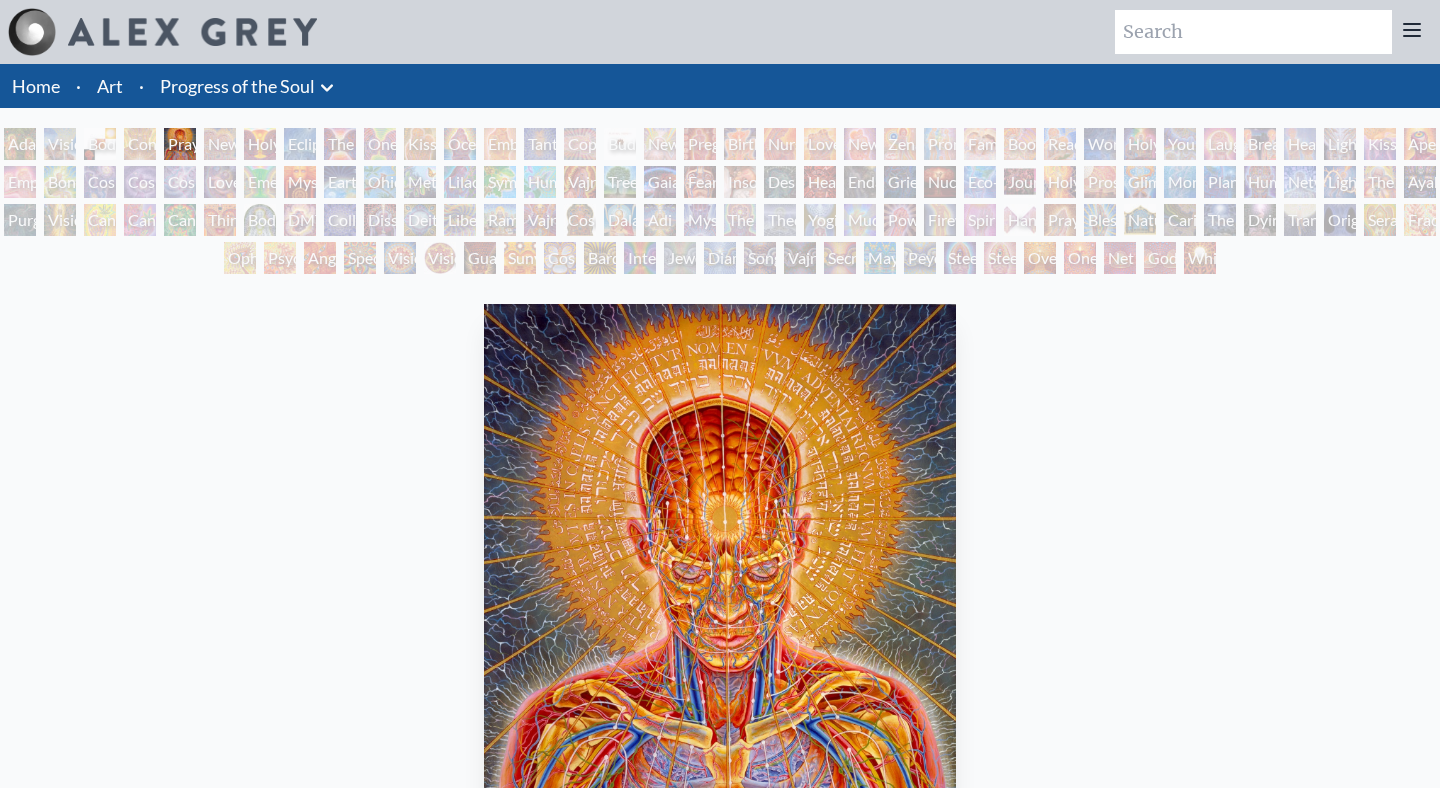 click at bounding box center (720, 619) 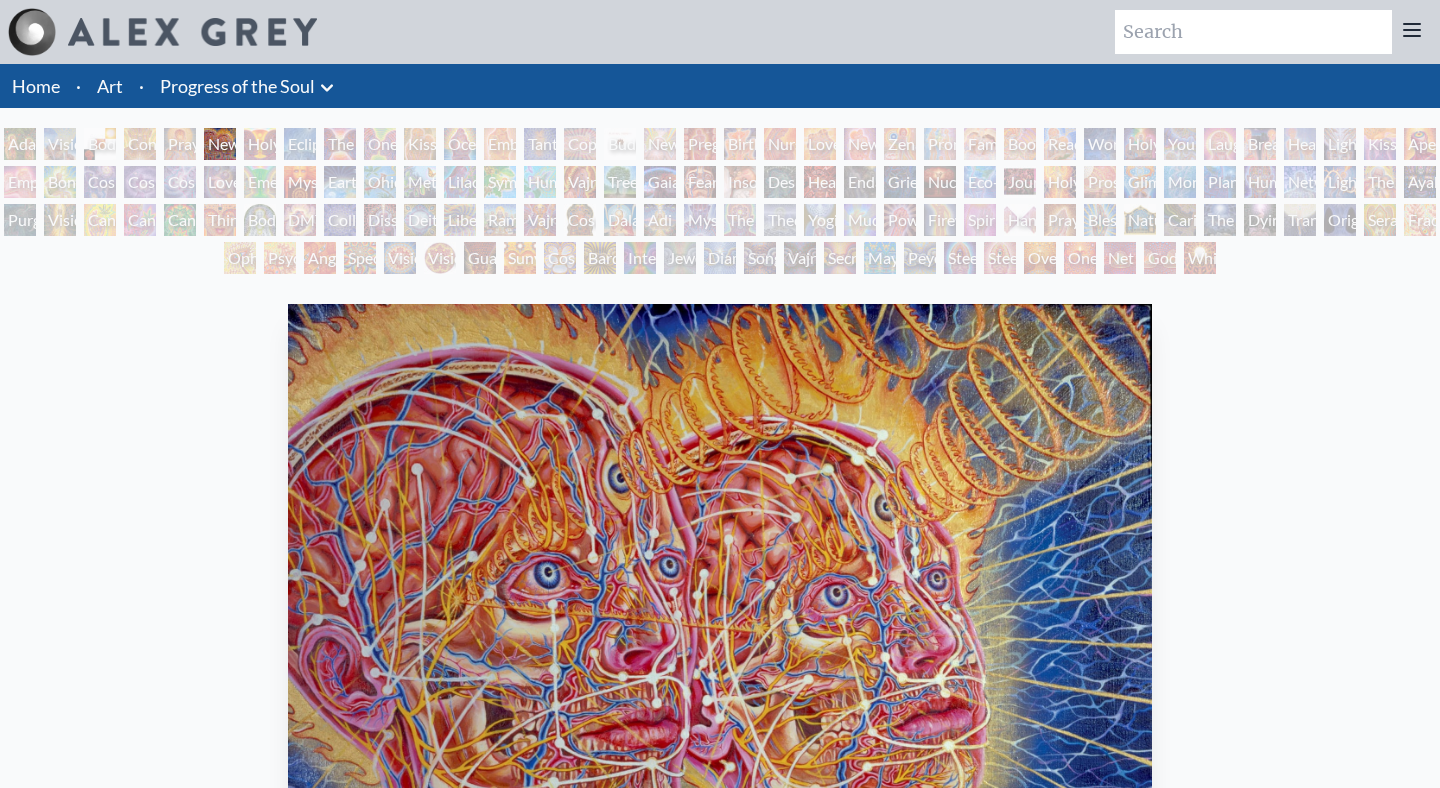 click on "Holy Grail" at bounding box center (260, 144) 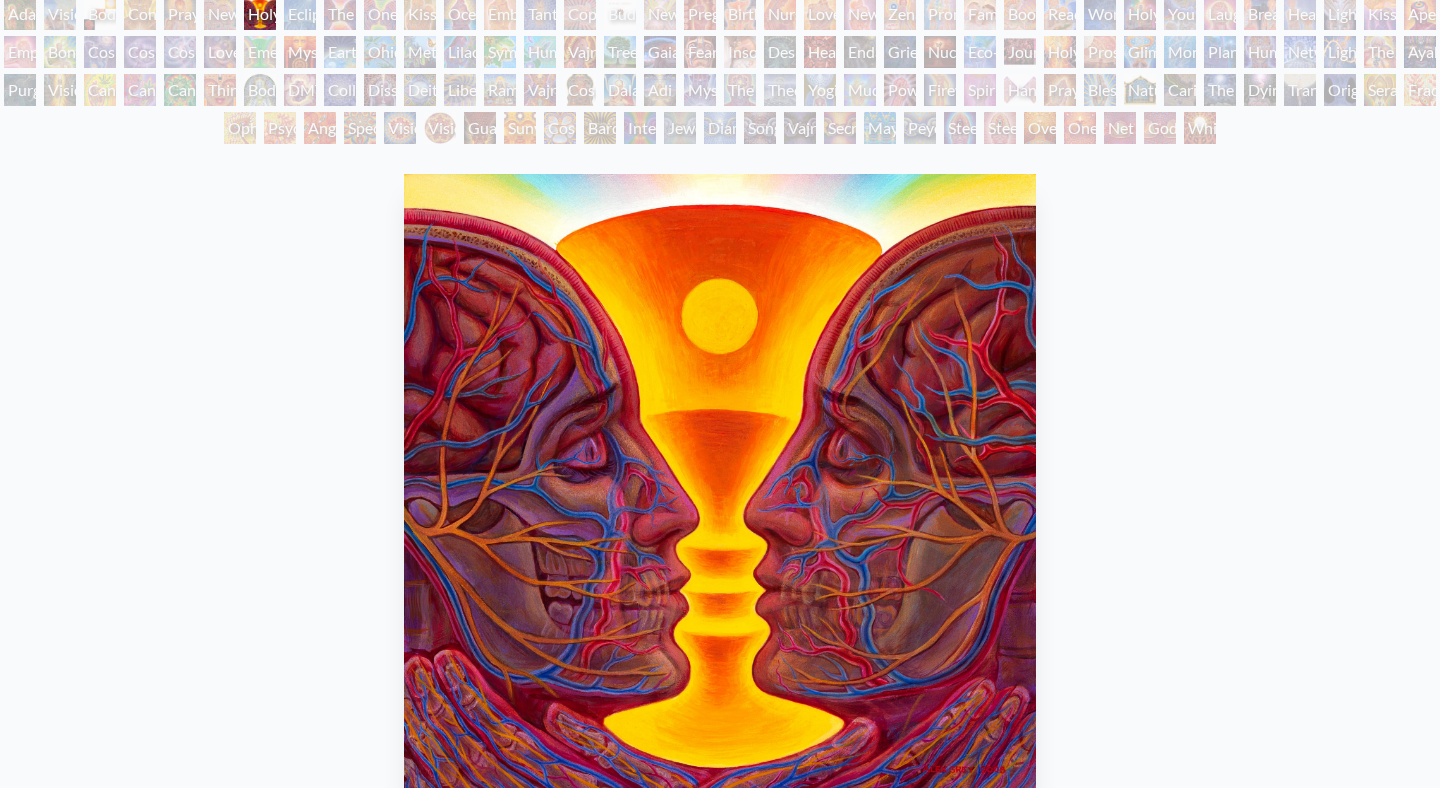 scroll, scrollTop: 95, scrollLeft: 0, axis: vertical 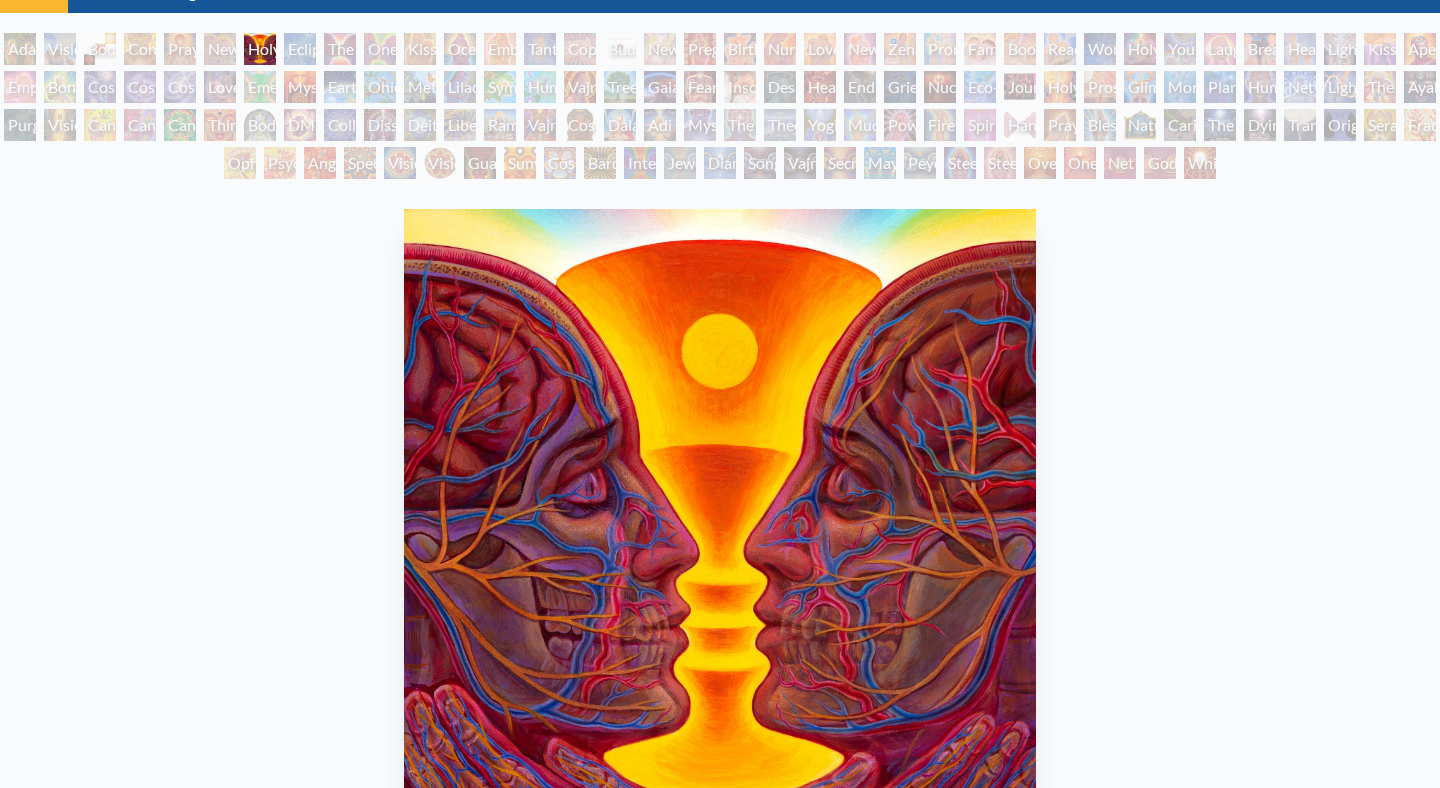click on "Adam & Eve      Visionary Origin of Language      Body, Mind, Spirit      Contemplation      Praying      New Man New Woman      Holy Grail      Eclipse      The Kiss      One Taste      Kissing      Ocean of Love Bliss      Embracing      Tantra      Copulating      Buddha Embryo      Newborn      Pregnancy      Birth      Nursing      Love Circuit      New Family      Zena Lotus      Promise      Family      Boo-boo      Reading      Wonder      Holy Family      Young & Old      Laughing Man      Breathing      Healing      Lightweaver      Kiss of the Muse      Aperture      Empowerment      Bond      Cosmic Creativity      Cosmic Artist      Cosmic Lovers      Love is a Cosmic Force      Emerald Grail      Mysteriosa 2      Earth Energies      Ohio Song      Metamorphosis      Lilacs      Humming Bird" at bounding box center (720, 109) 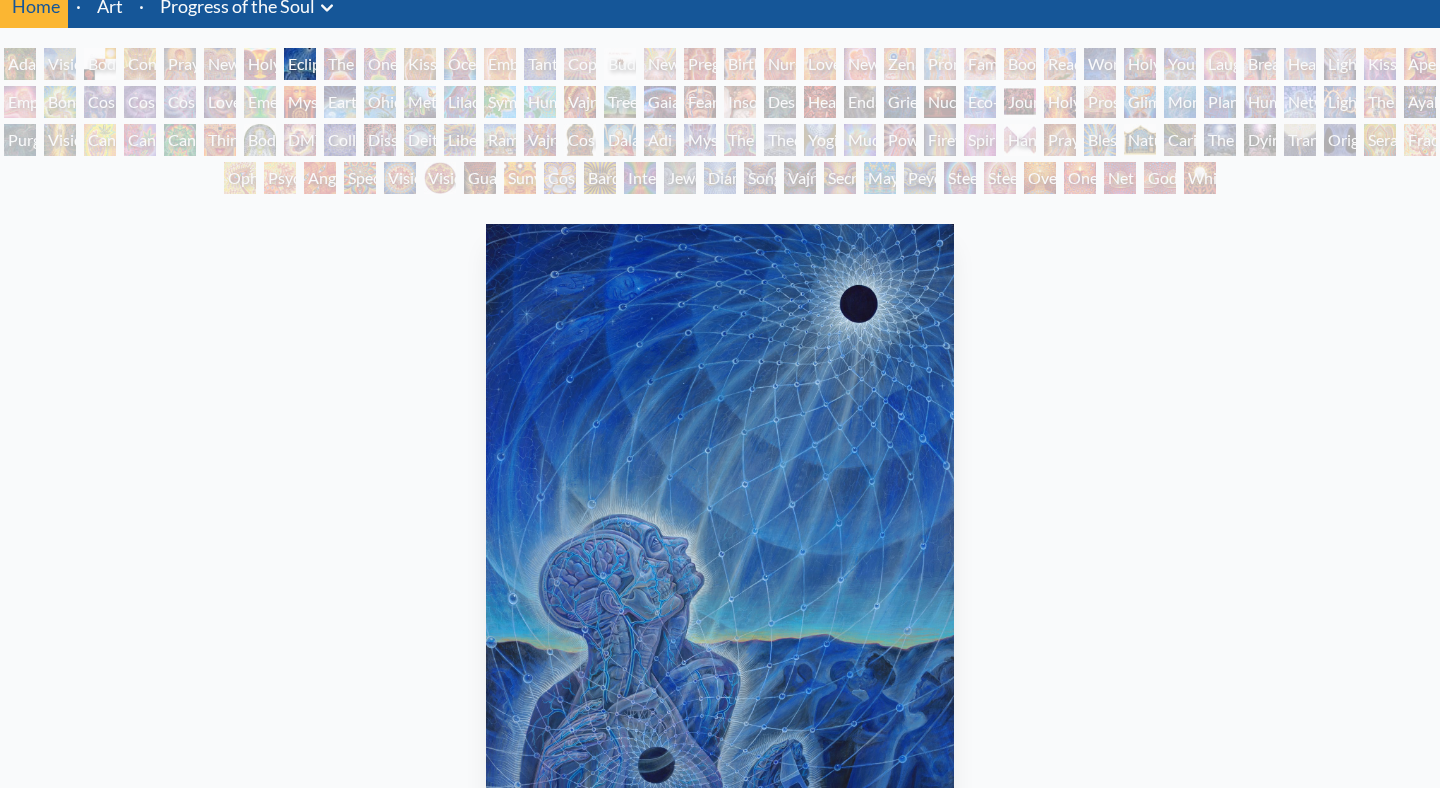 scroll, scrollTop: 0, scrollLeft: 0, axis: both 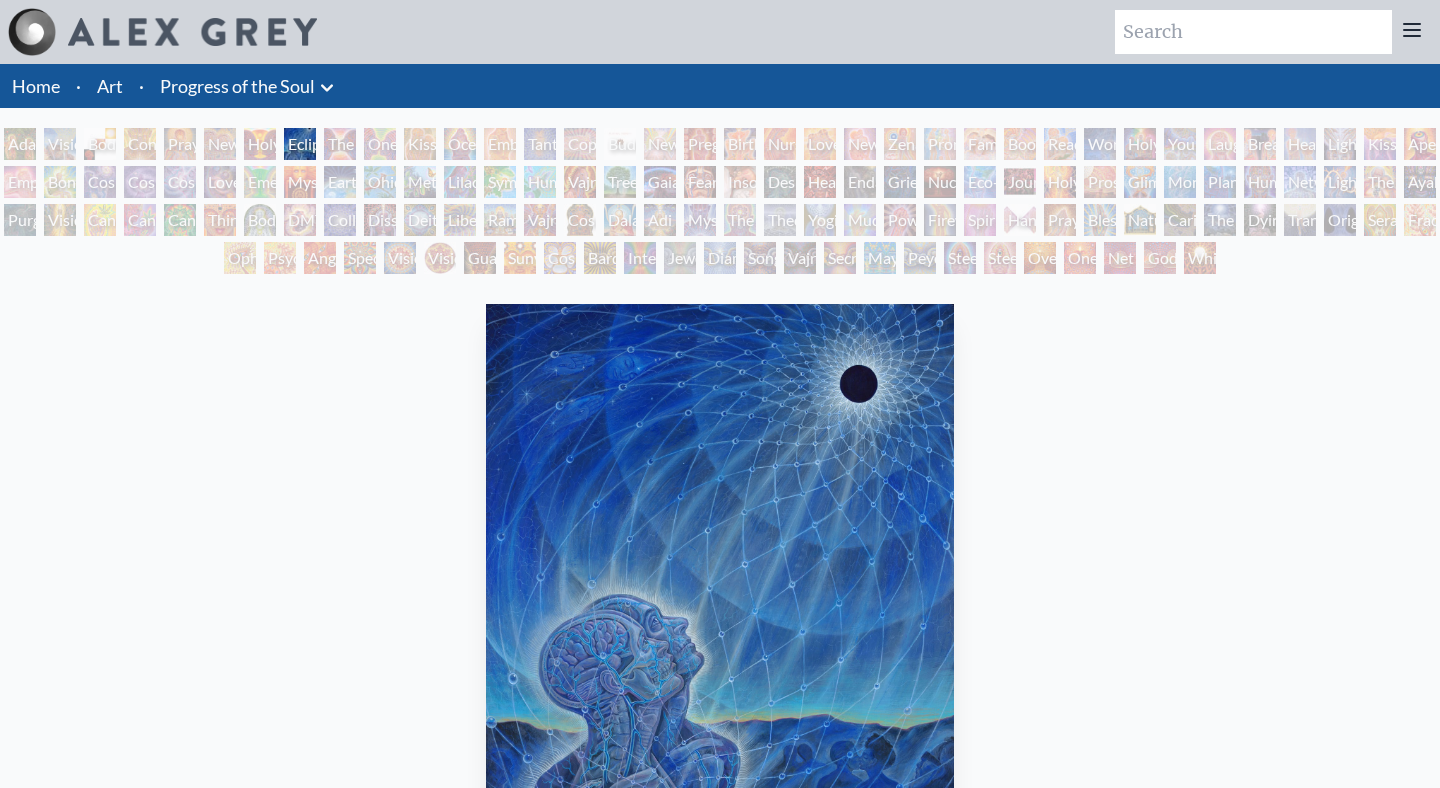 click on "The Kiss" at bounding box center [340, 144] 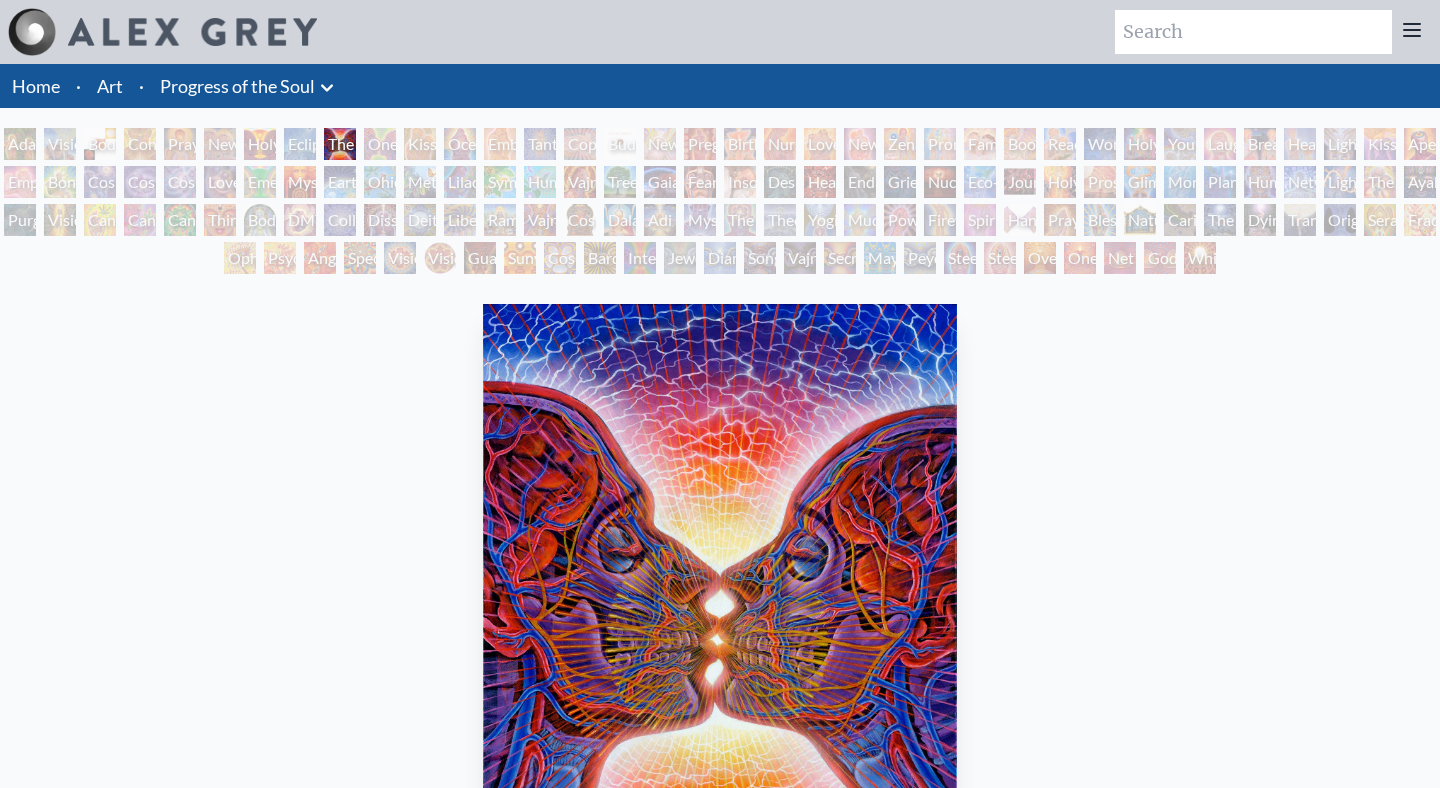 scroll, scrollTop: 327, scrollLeft: 0, axis: vertical 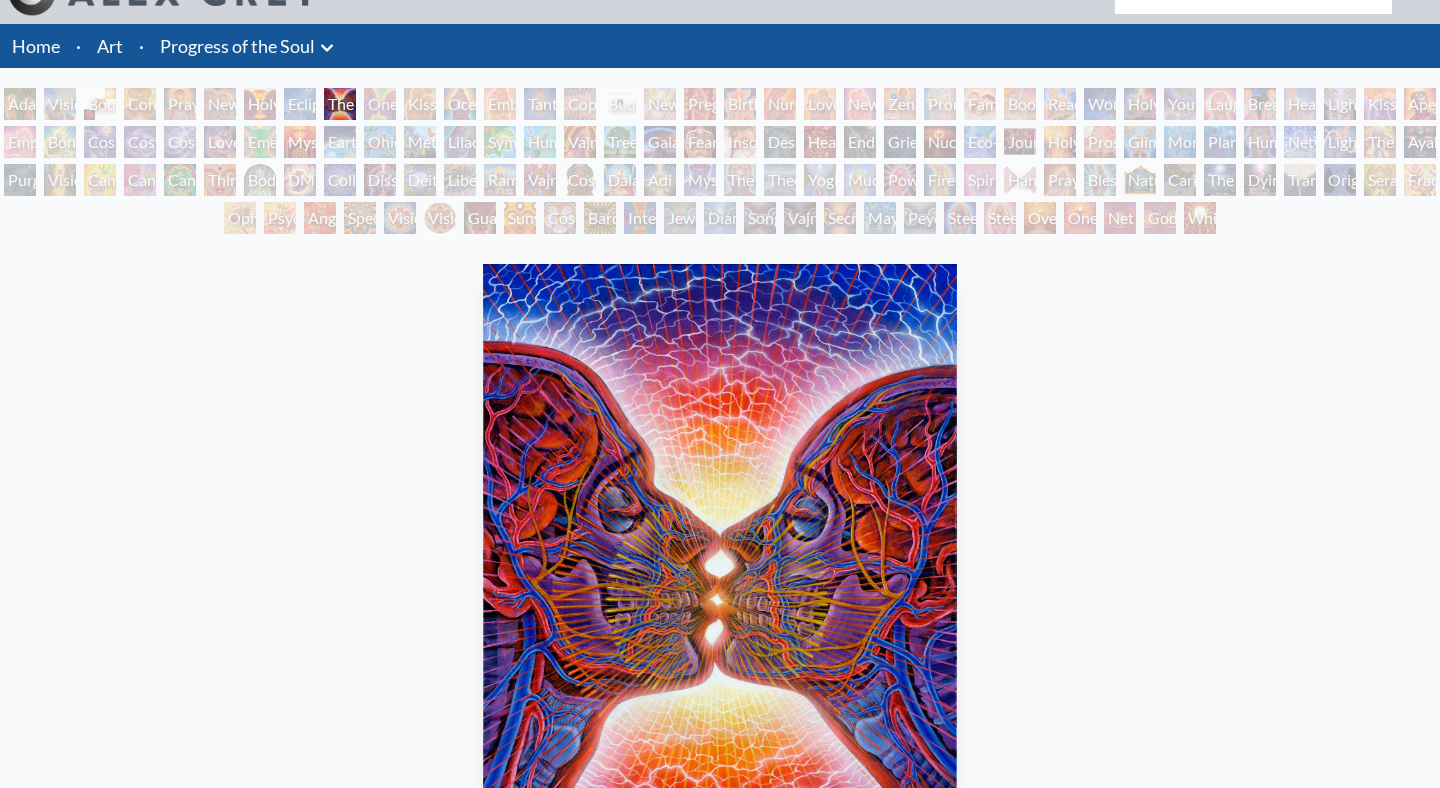 click on "The Kiss
2008,  acrylic on canvas, 30 x 40 in.
Visit the CoSM Shop
The Kiss - Art Blanket" at bounding box center [720, 920] 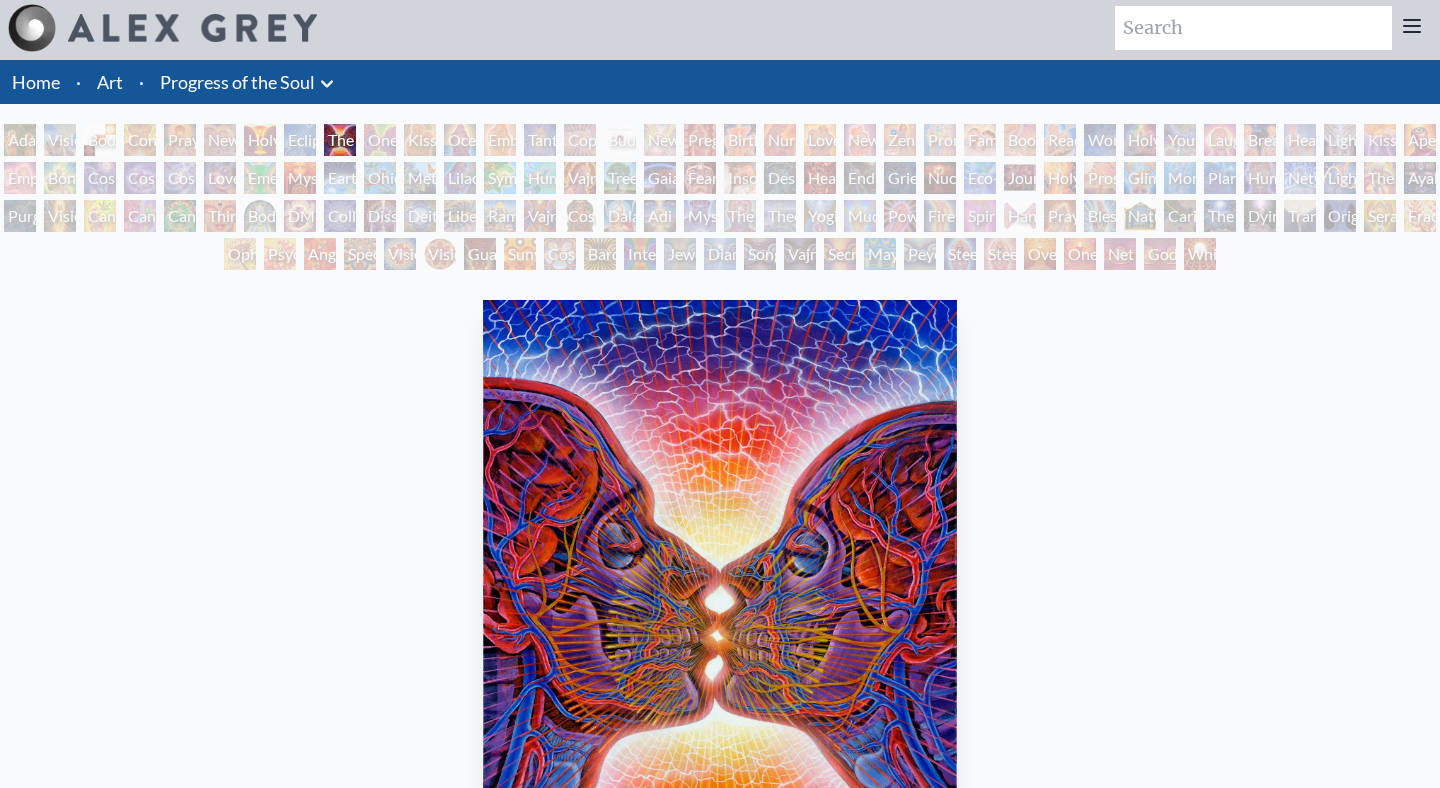 scroll, scrollTop: 0, scrollLeft: 0, axis: both 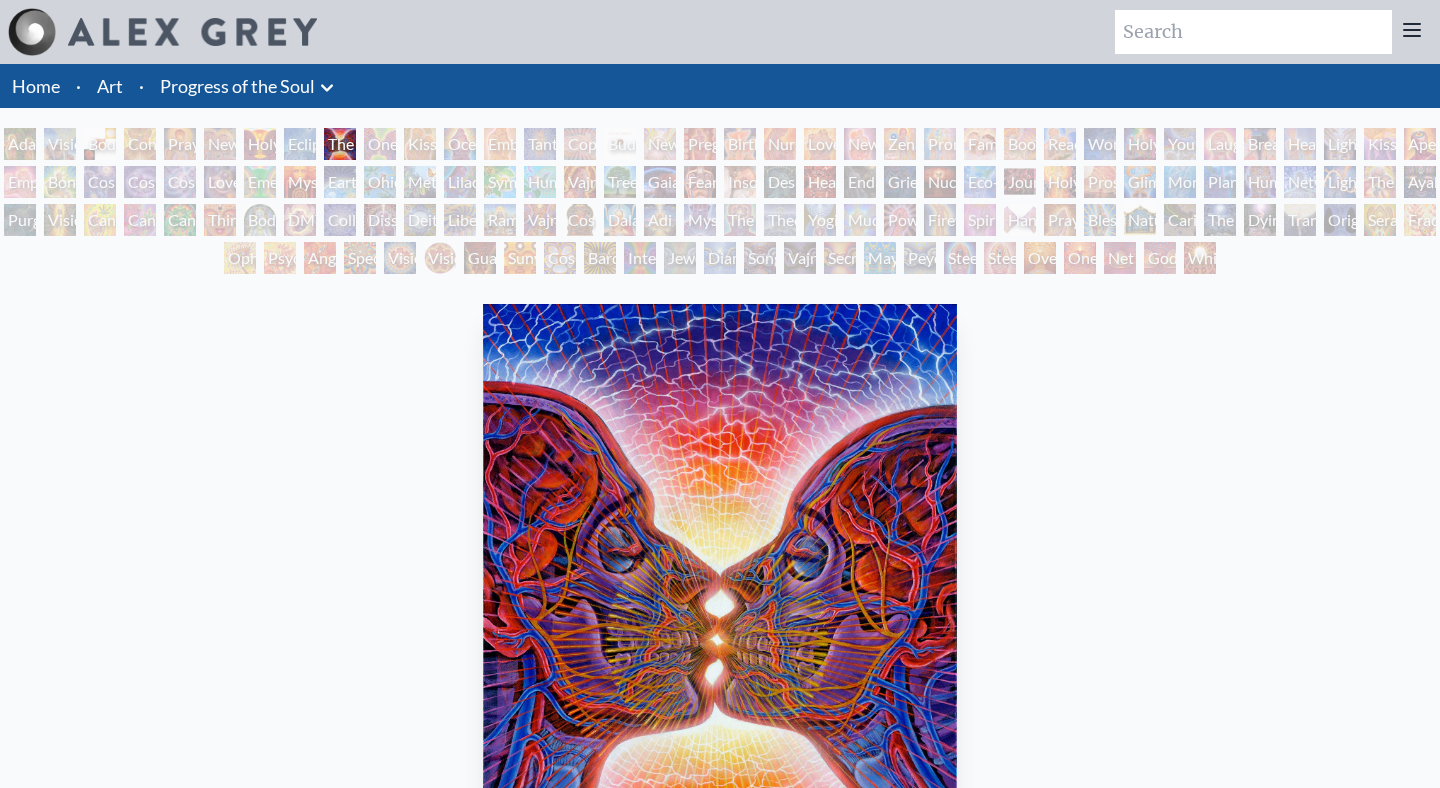 click on "One Taste" at bounding box center (380, 144) 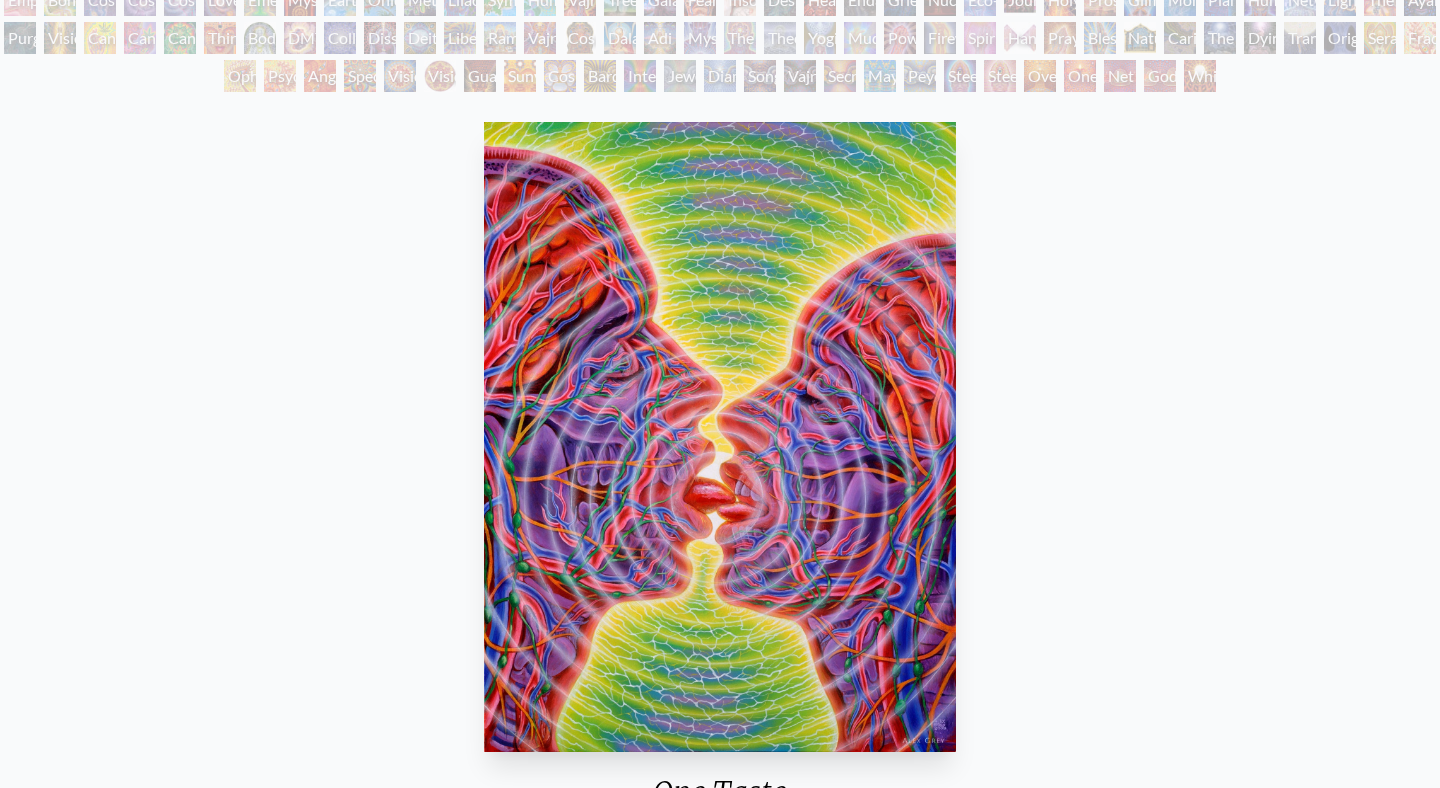 scroll, scrollTop: 39, scrollLeft: 0, axis: vertical 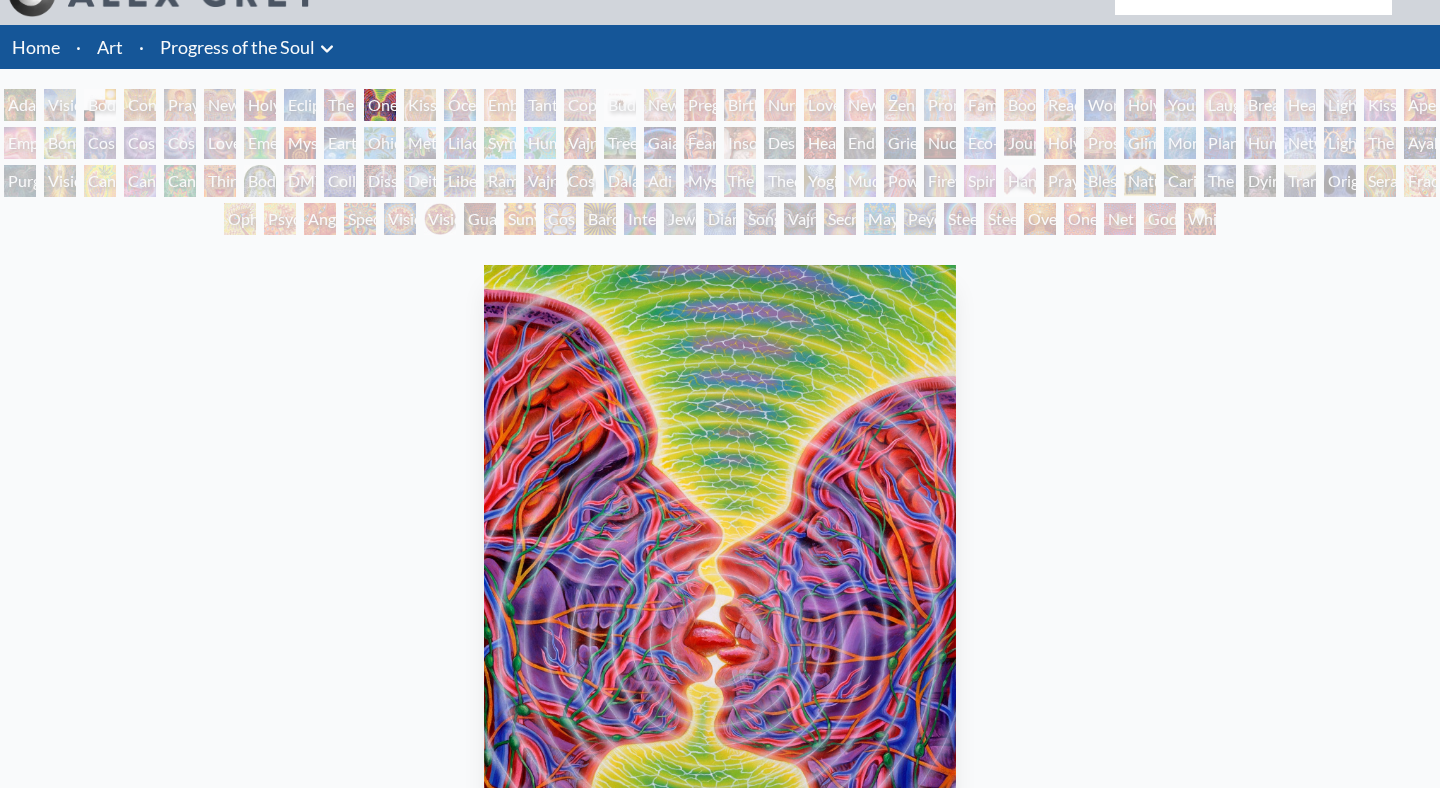 click on "Kissing" at bounding box center (420, 105) 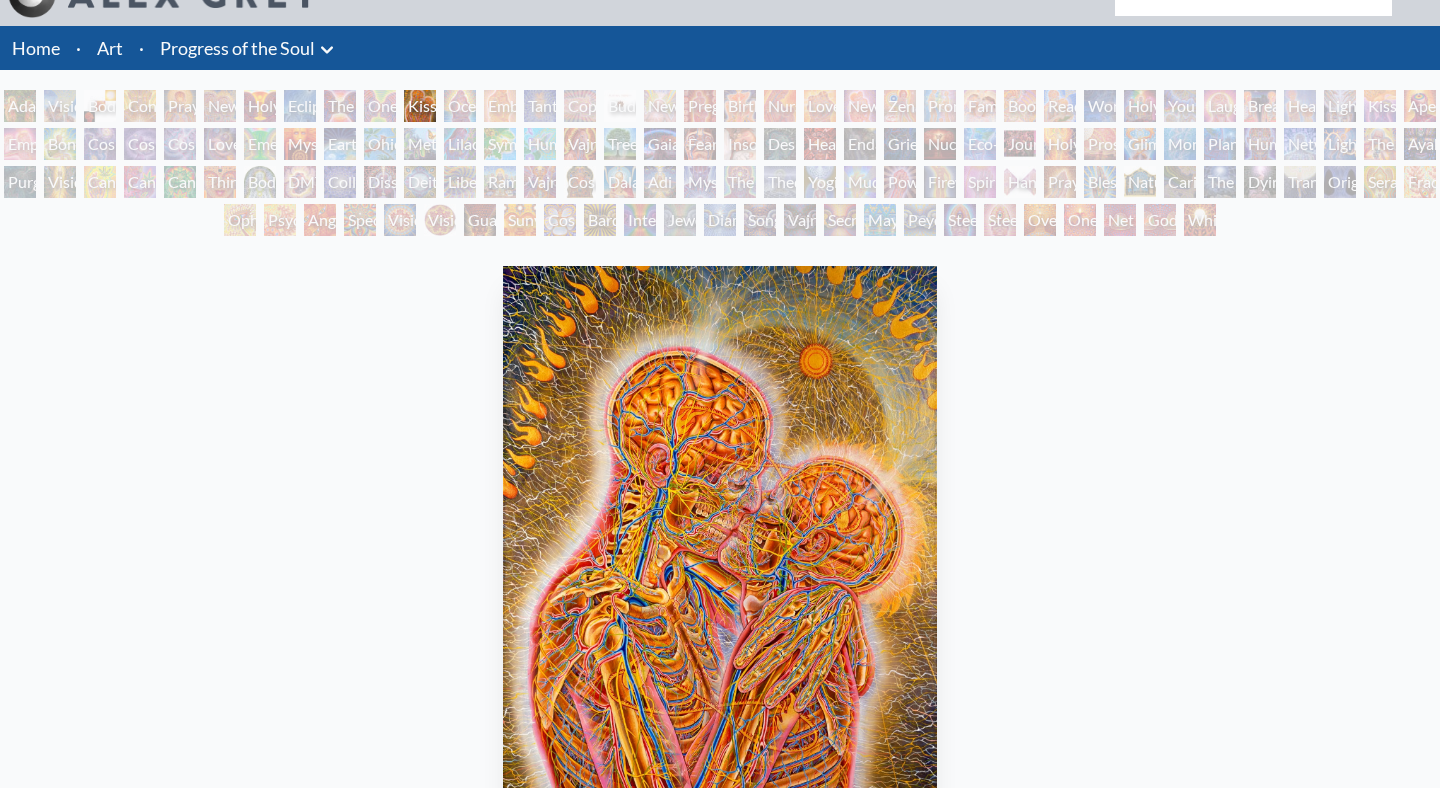 scroll, scrollTop: 39, scrollLeft: 0, axis: vertical 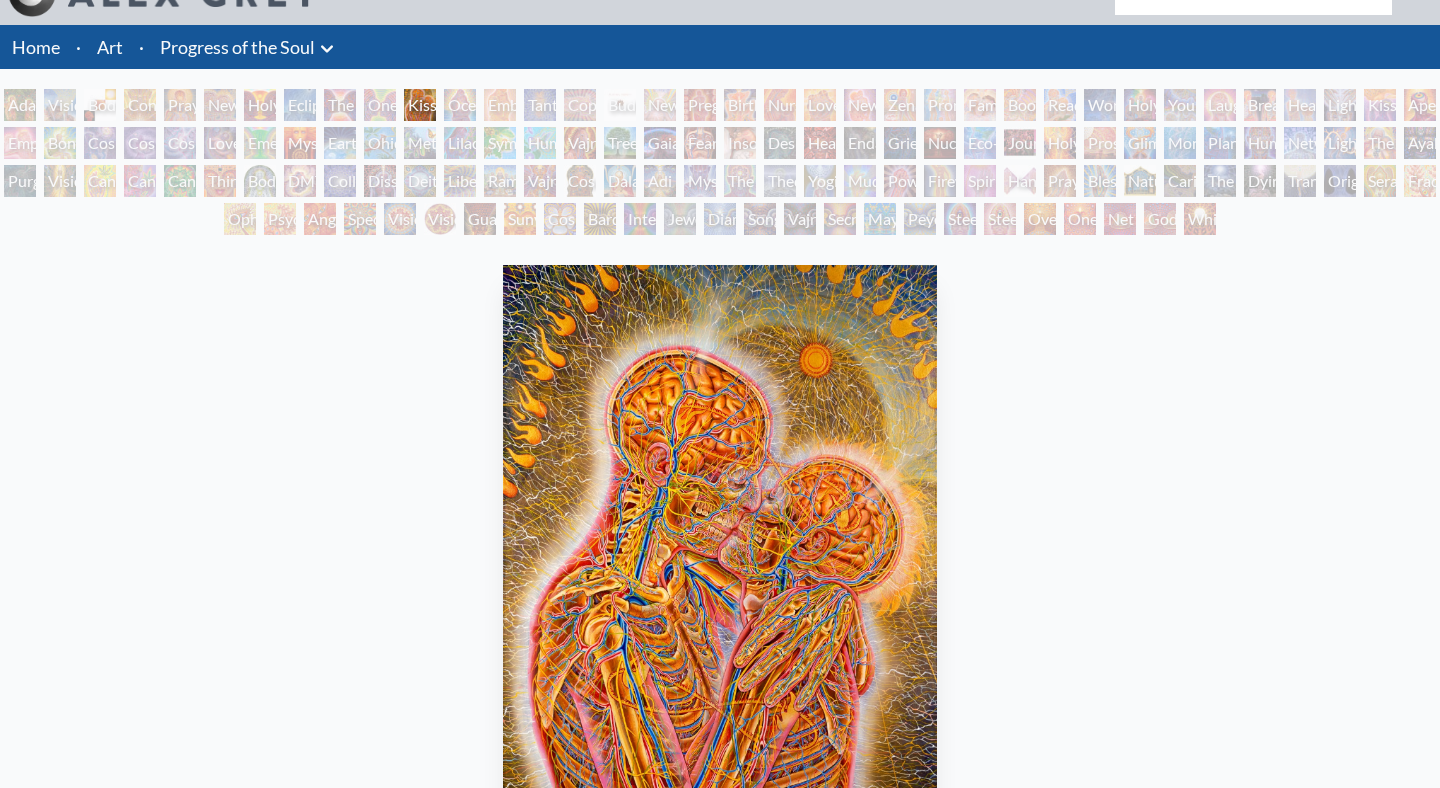click on "Adam & Eve      Visionary Origin of Language      Body, Mind, Spirit      Contemplation      Praying      New Man New Woman      Holy Grail      Eclipse      The Kiss      One Taste      Kissing      Ocean of Love Bliss      Embracing      Tantra      Copulating      Buddha Embryo      Newborn      Pregnancy      Birth      Nursing      Love Circuit      New Family      Zena Lotus      Promise      Family      Boo-boo      Reading      Wonder      Holy Family      Young & Old      Laughing Man      Breathing      Healing      Lightweaver      Kiss of the Muse      Aperture      Empowerment      Bond      Cosmic Creativity      Cosmic Artist      Cosmic Lovers      Love is a Cosmic Force      Emerald Grail      Mysteriosa 2      Earth Energies      Ohio Song      Metamorphosis      Lilacs      Humming Bird" at bounding box center (720, 165) 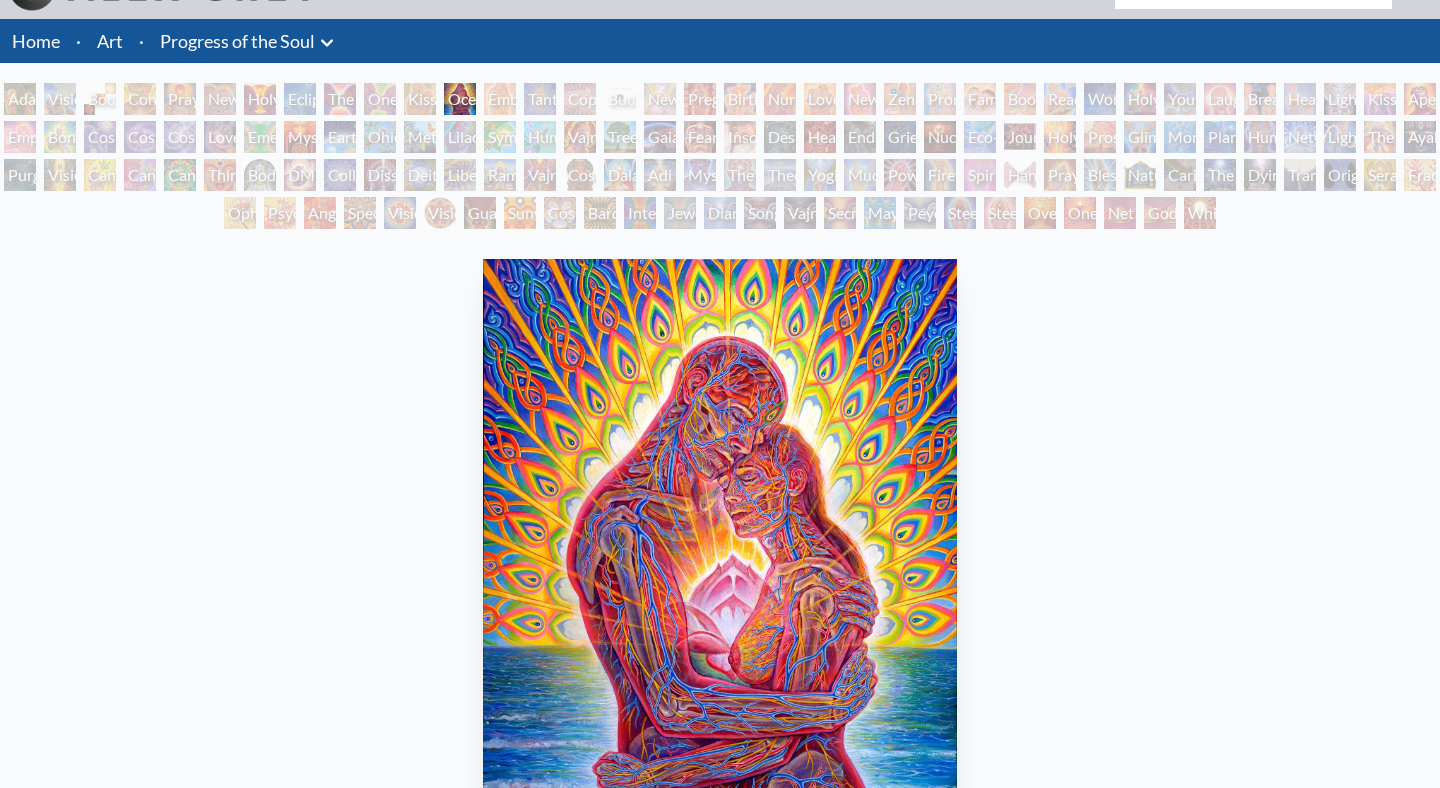 scroll, scrollTop: 0, scrollLeft: 0, axis: both 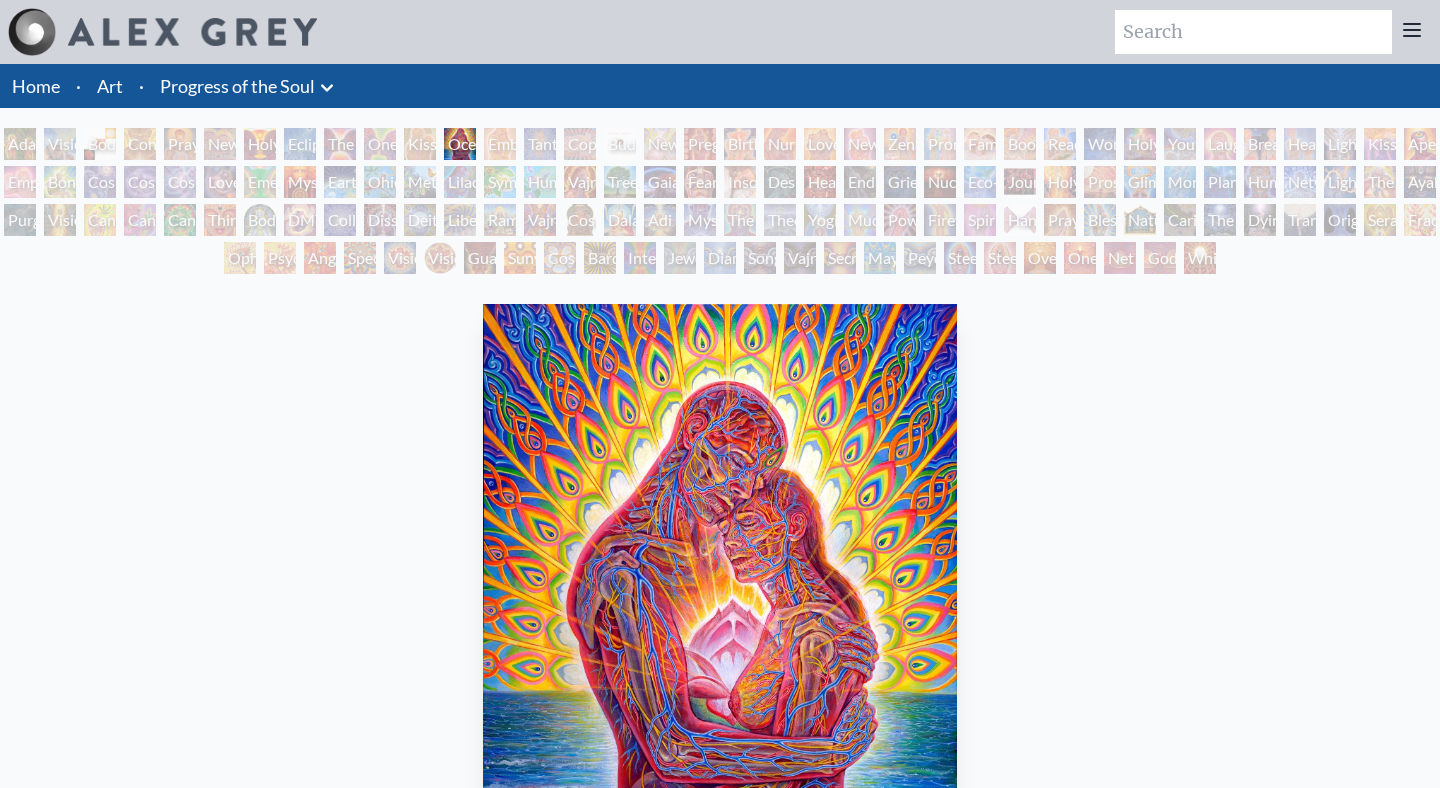 click on "Embracing" at bounding box center (500, 144) 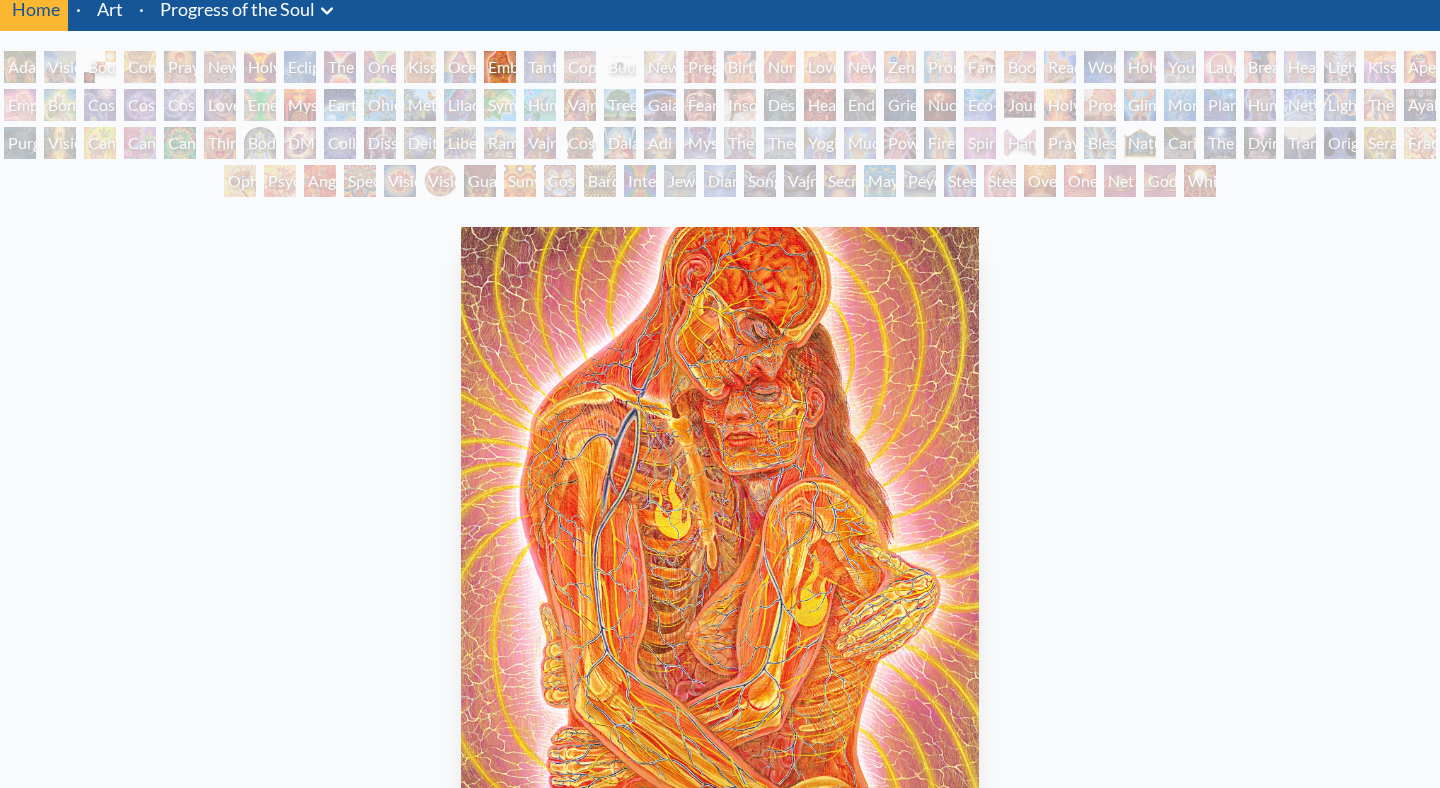 scroll, scrollTop: 27, scrollLeft: 0, axis: vertical 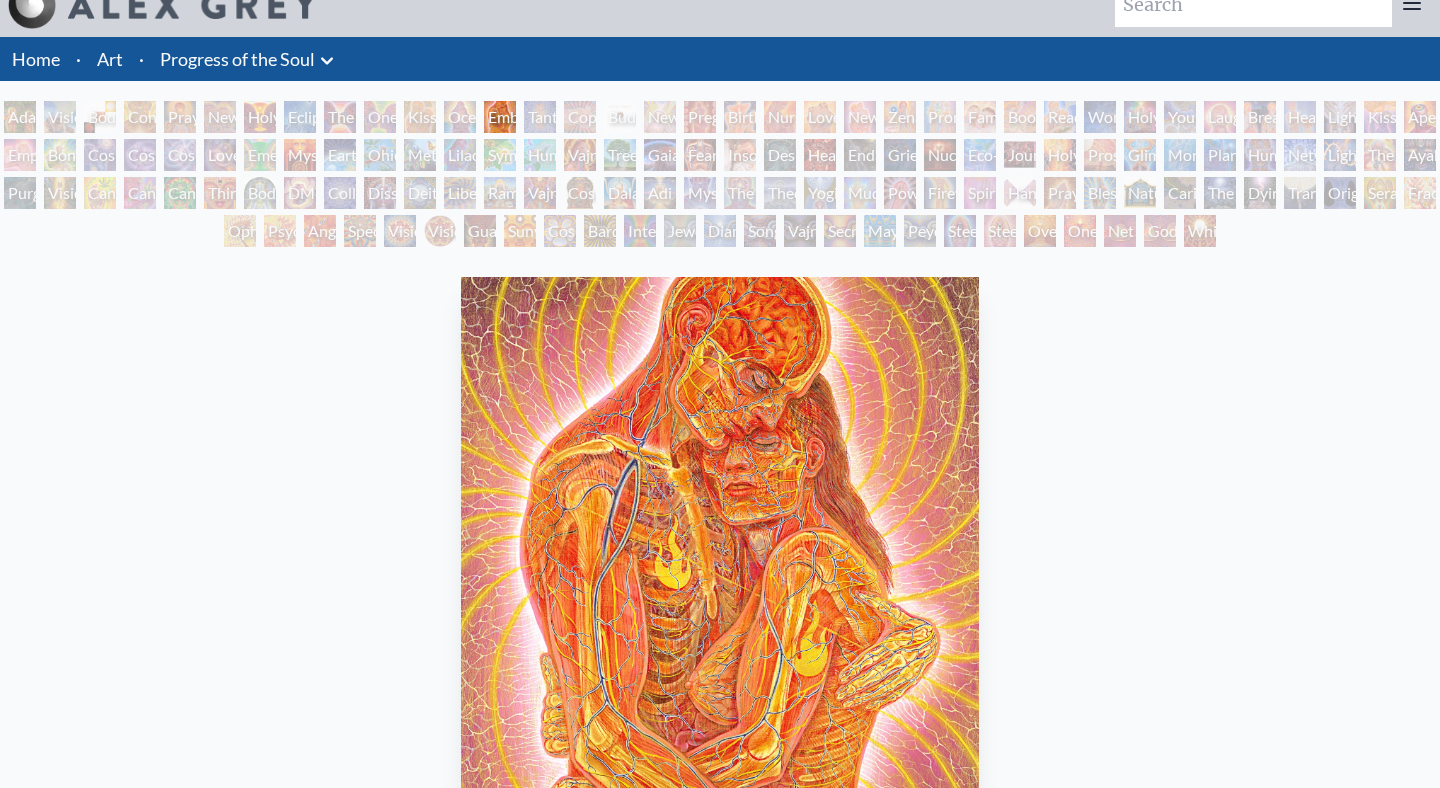 click on "Tantra" at bounding box center (540, 117) 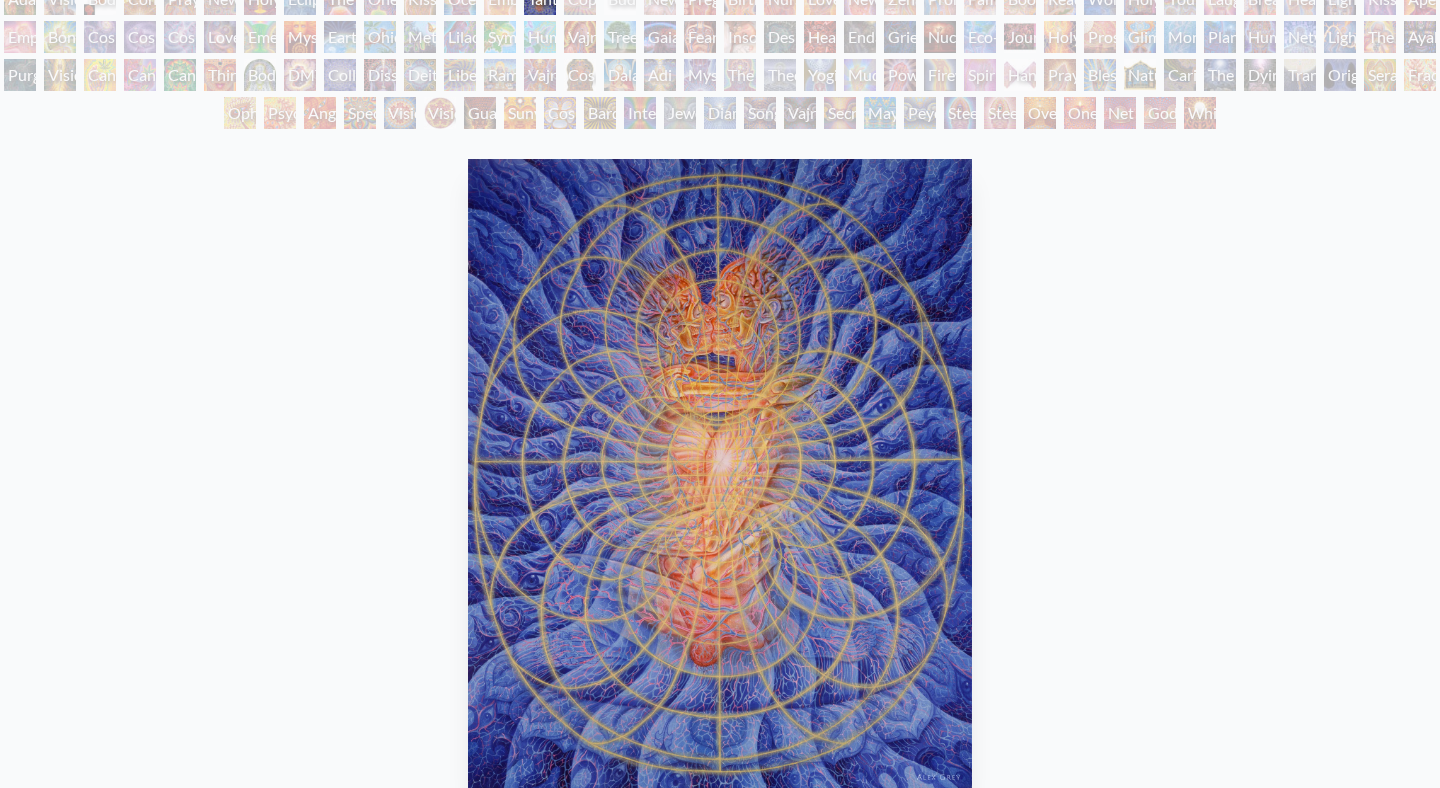 scroll, scrollTop: 0, scrollLeft: 0, axis: both 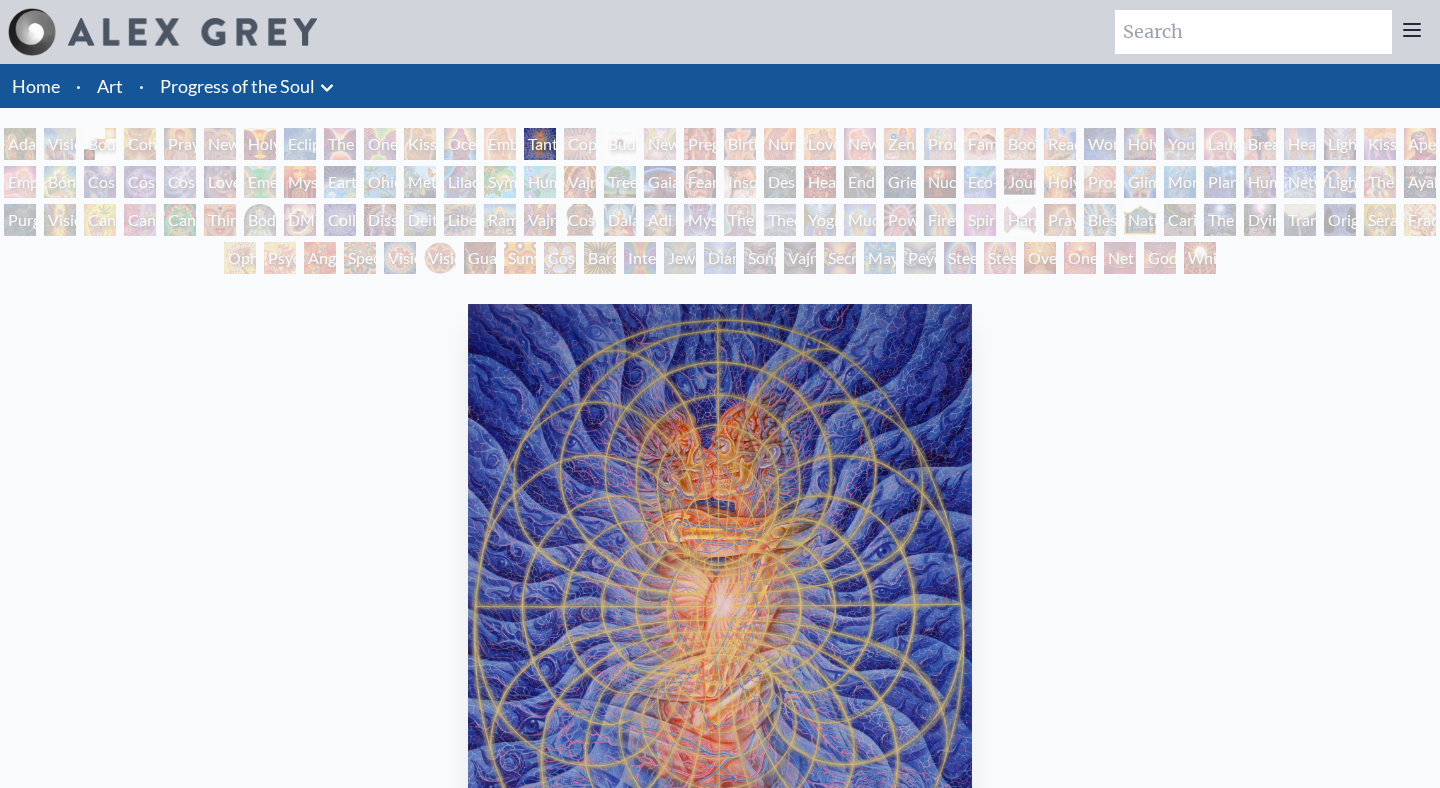 click on "Copulating" at bounding box center [580, 144] 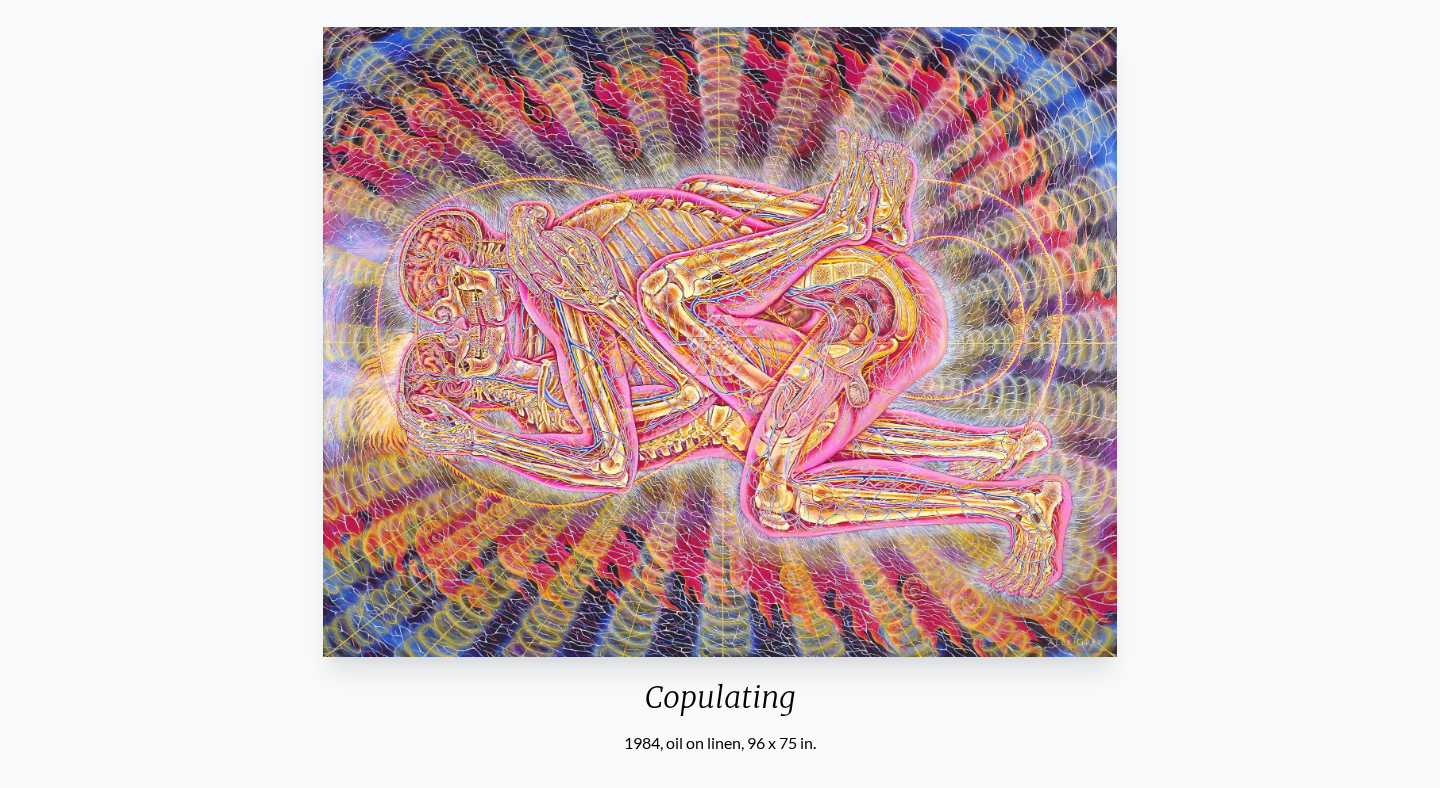 scroll, scrollTop: 0, scrollLeft: 0, axis: both 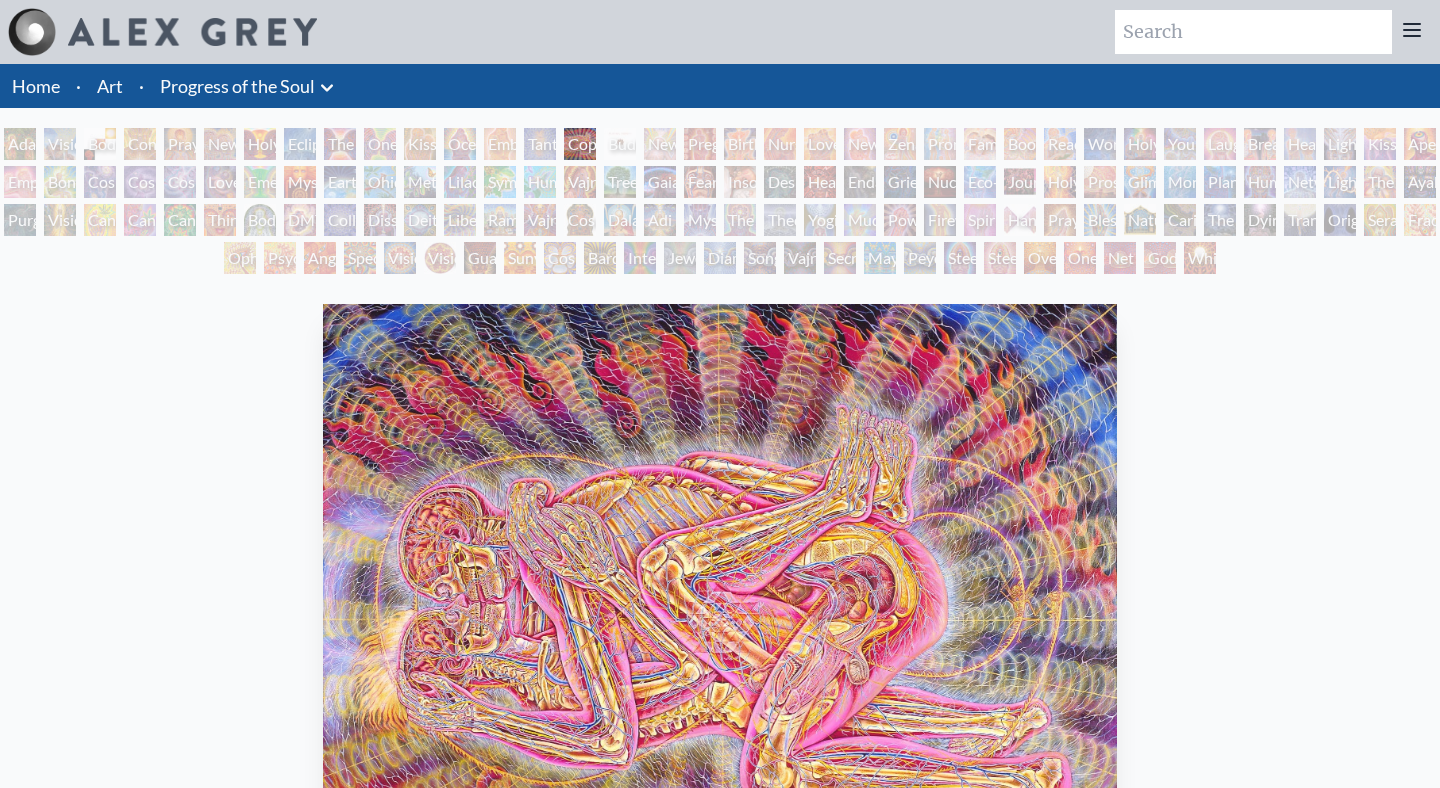 click on "Copulating" at bounding box center (580, 144) 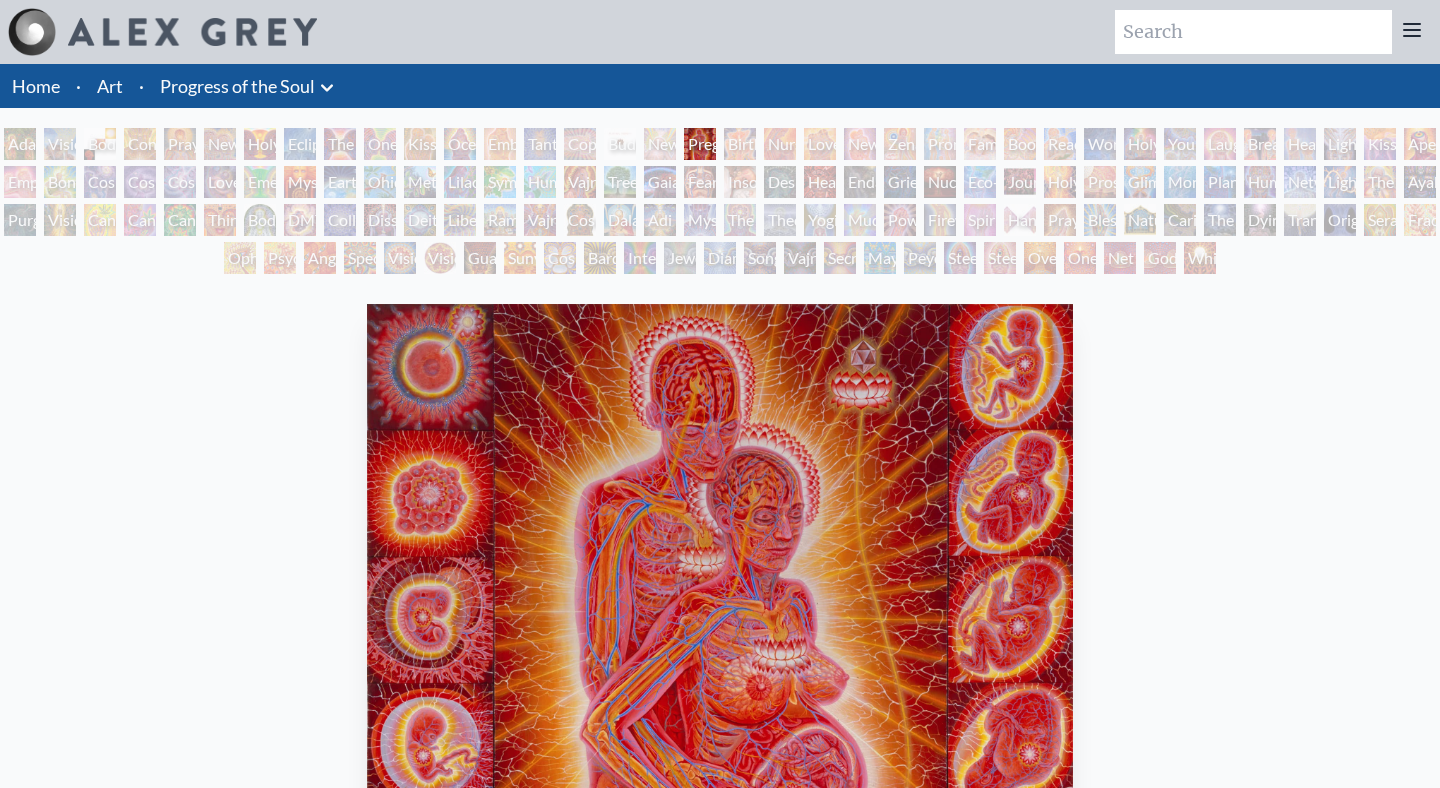 click on "Buddha Embryo" at bounding box center [620, 144] 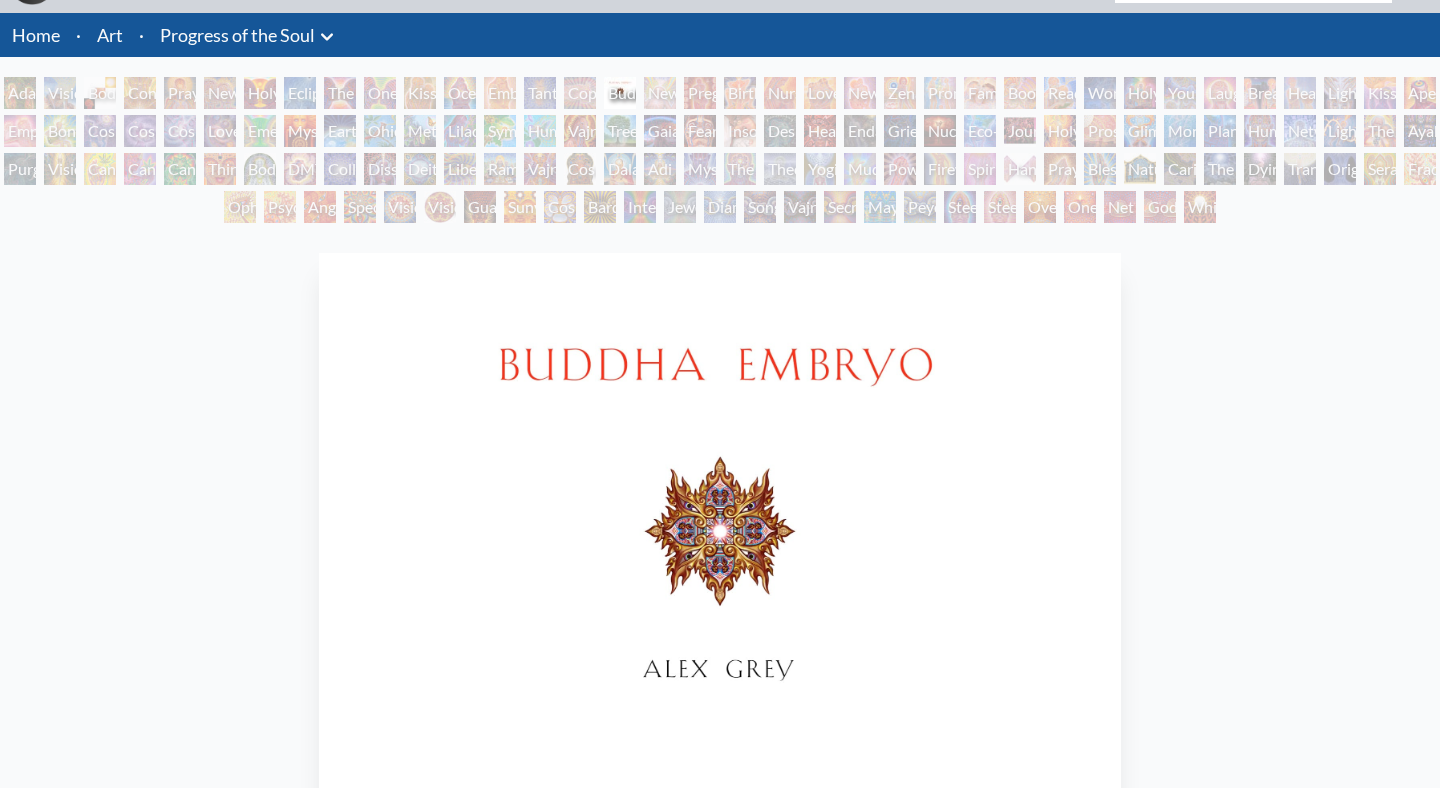 scroll, scrollTop: 46, scrollLeft: 0, axis: vertical 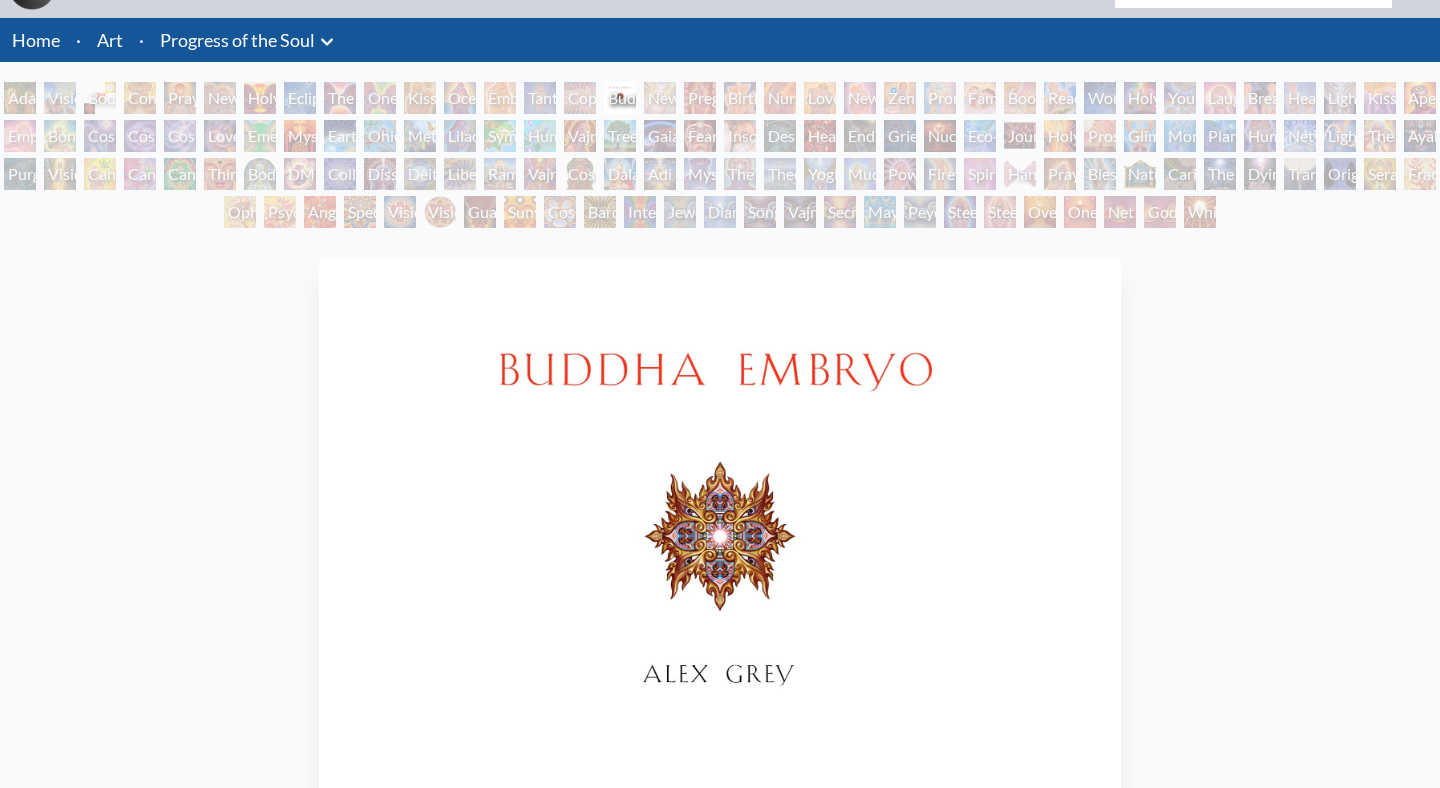 click on "Newborn" at bounding box center (660, 98) 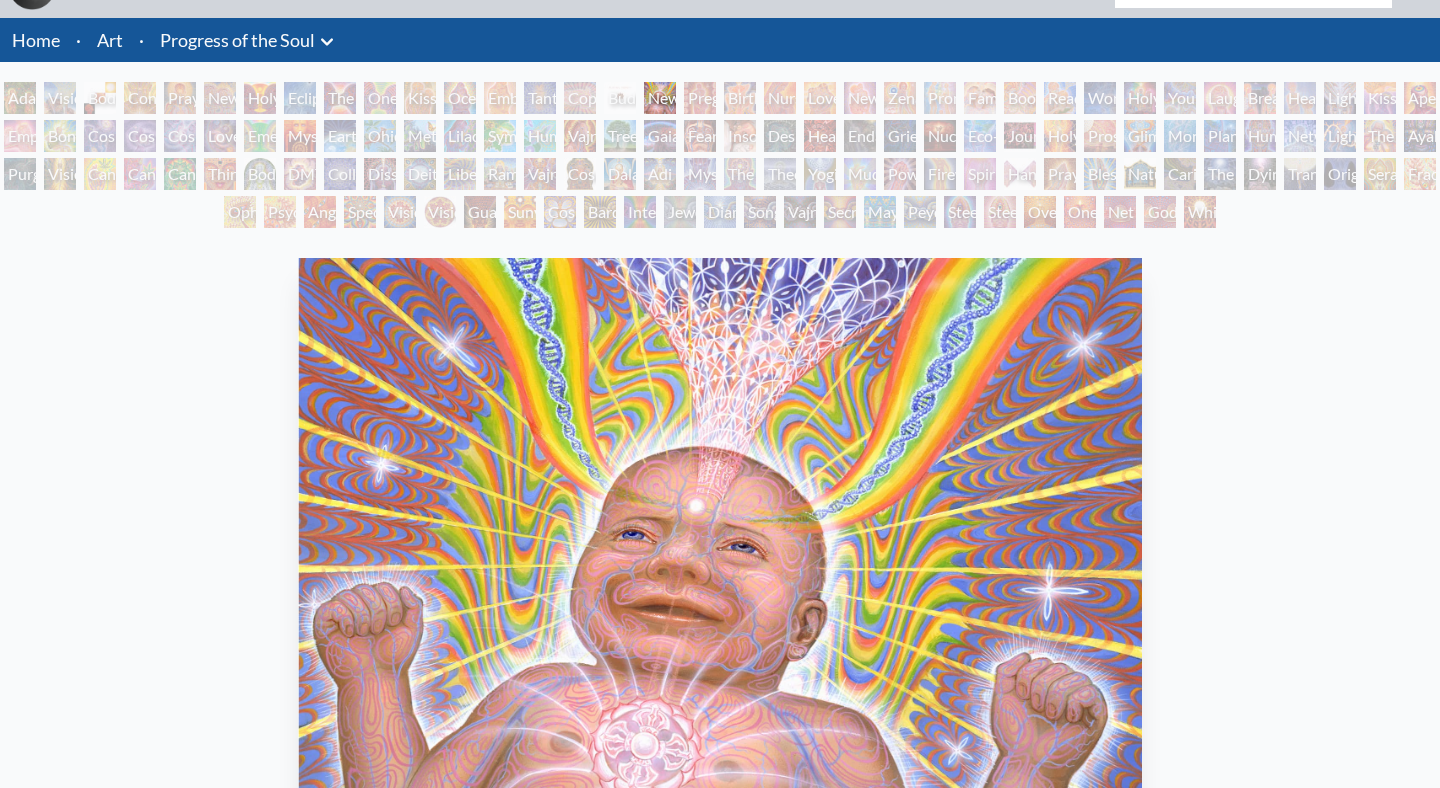 click on "Birth" at bounding box center (740, 98) 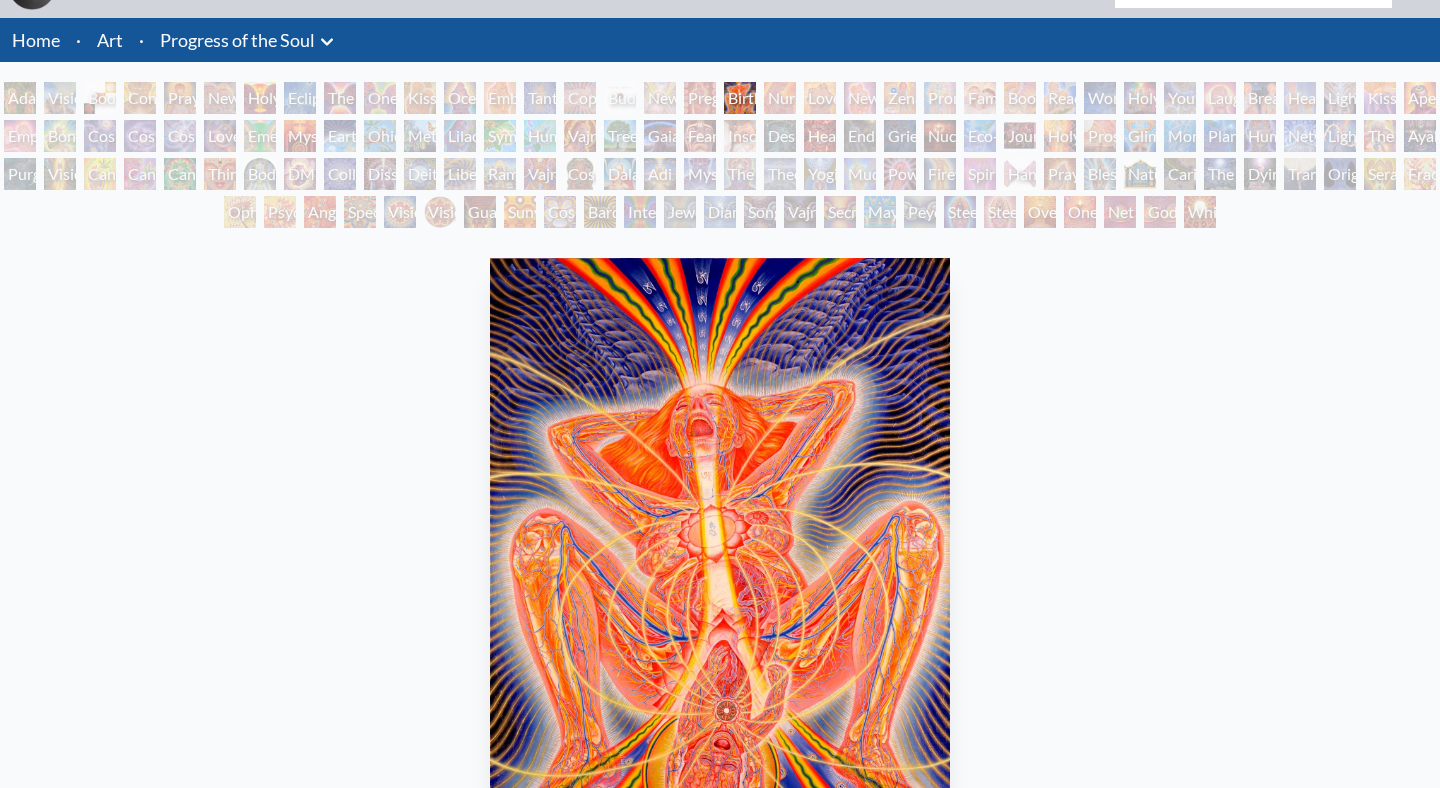click on "Nursing" at bounding box center (780, 98) 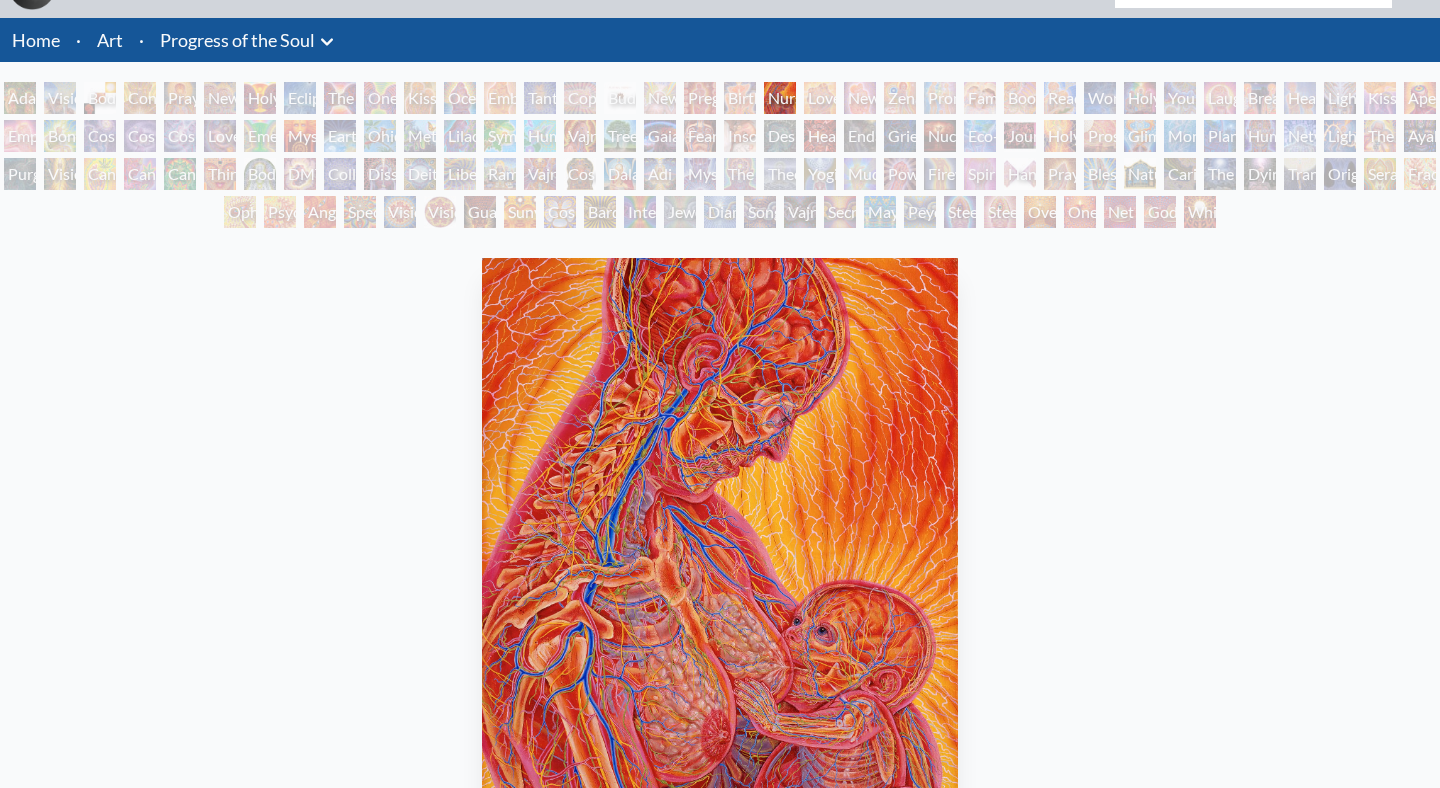 click on "New Family" at bounding box center (860, 98) 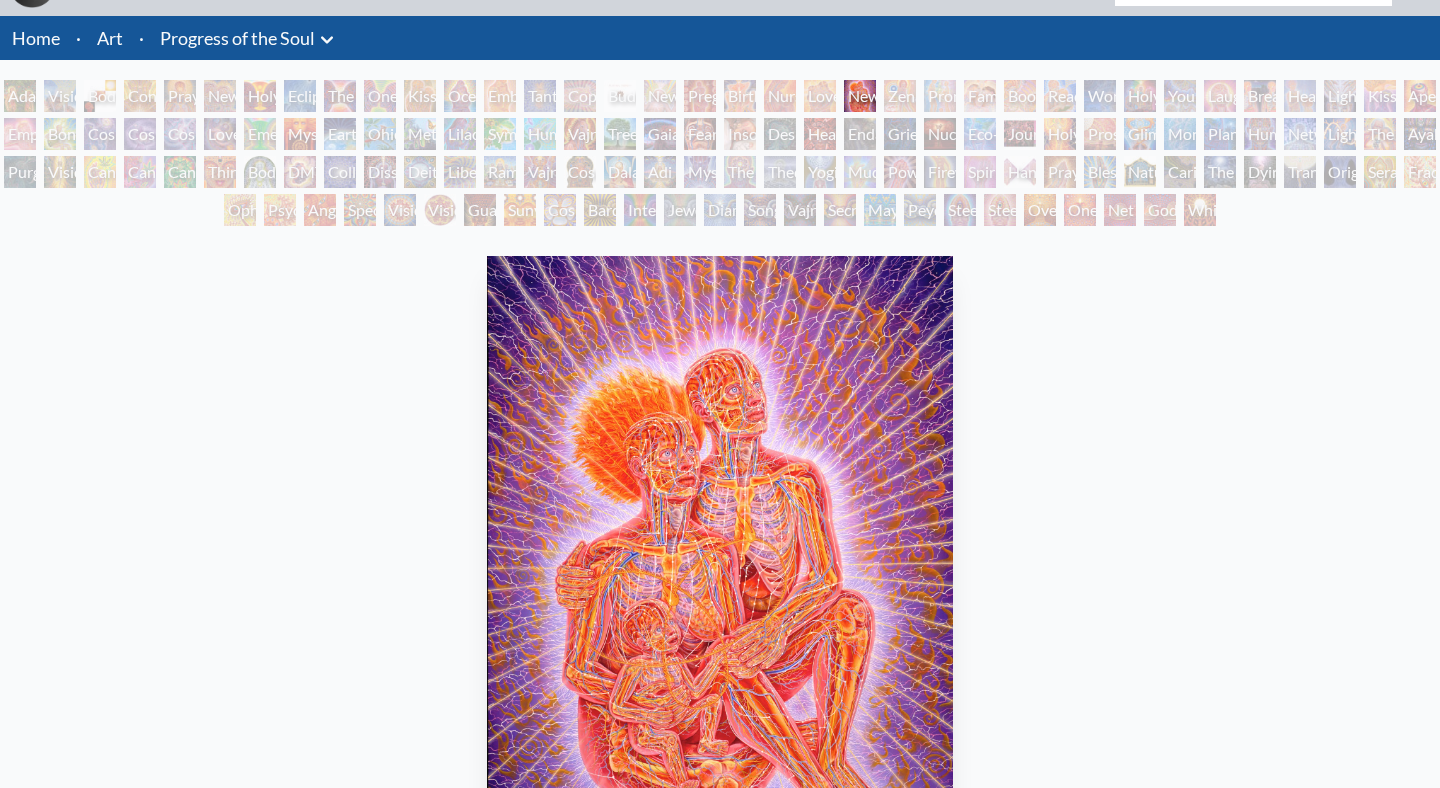 scroll, scrollTop: 51, scrollLeft: 0, axis: vertical 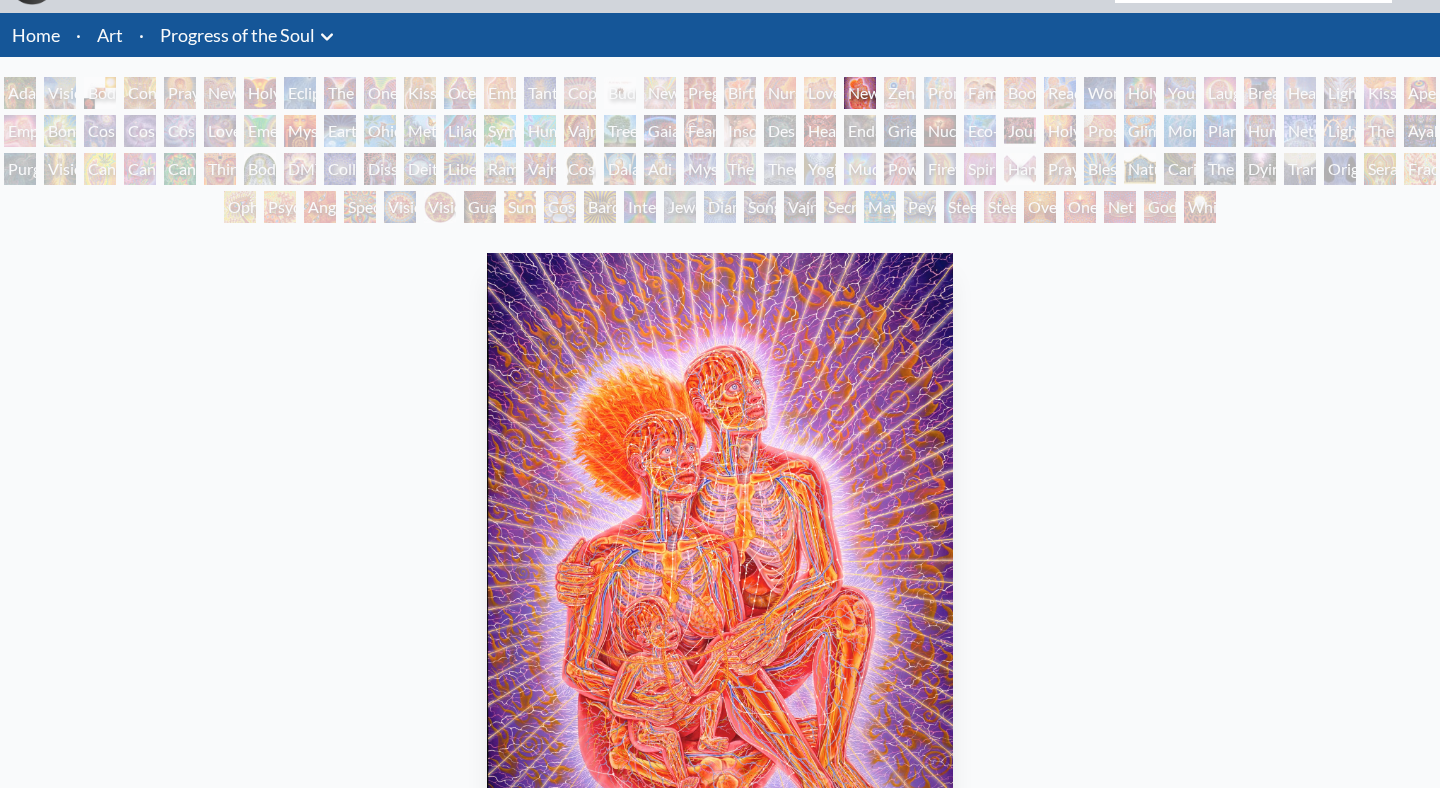 click on "Zena Lotus" at bounding box center (900, 93) 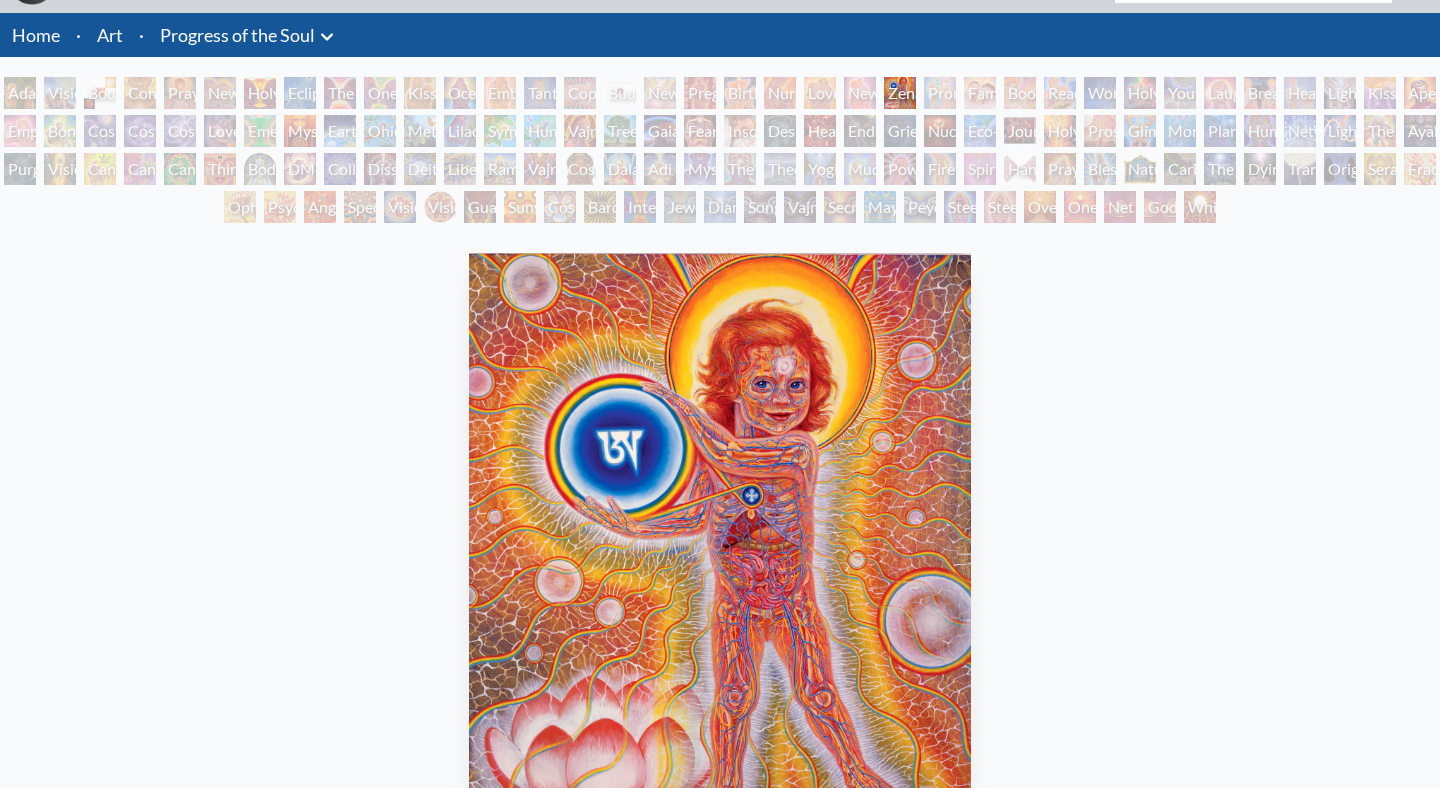 click on "Promise" at bounding box center [940, 93] 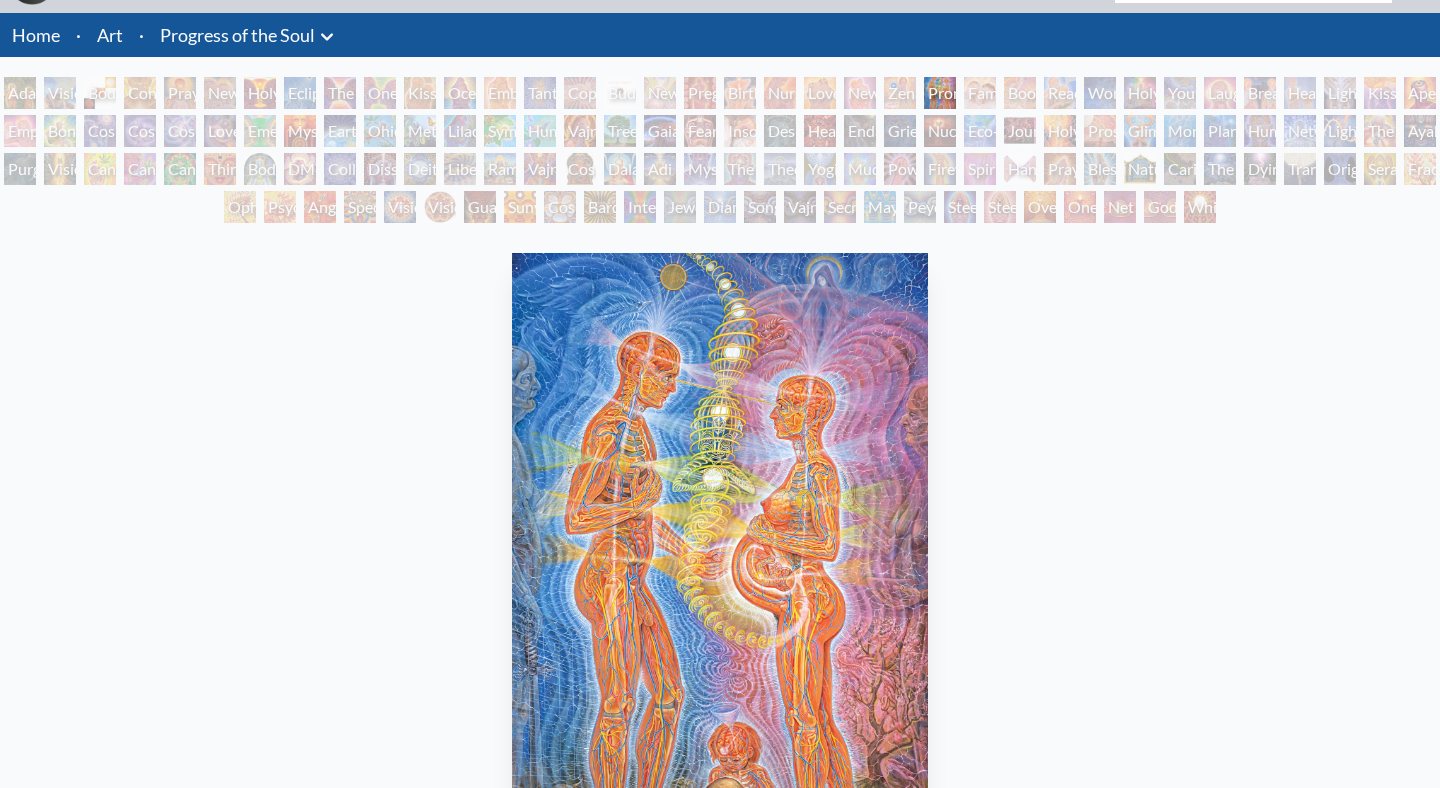 click at bounding box center [720, 568] 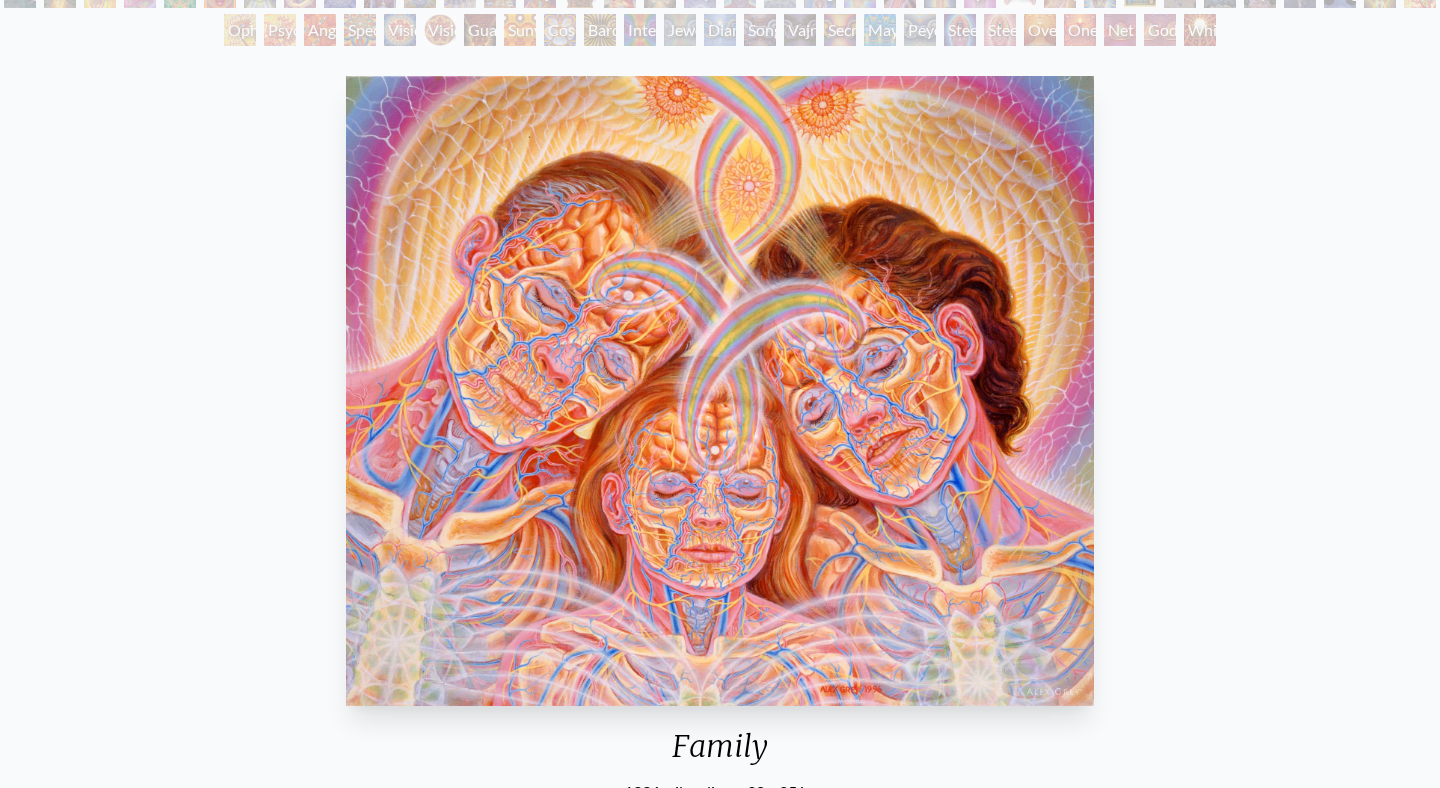 scroll, scrollTop: 229, scrollLeft: 0, axis: vertical 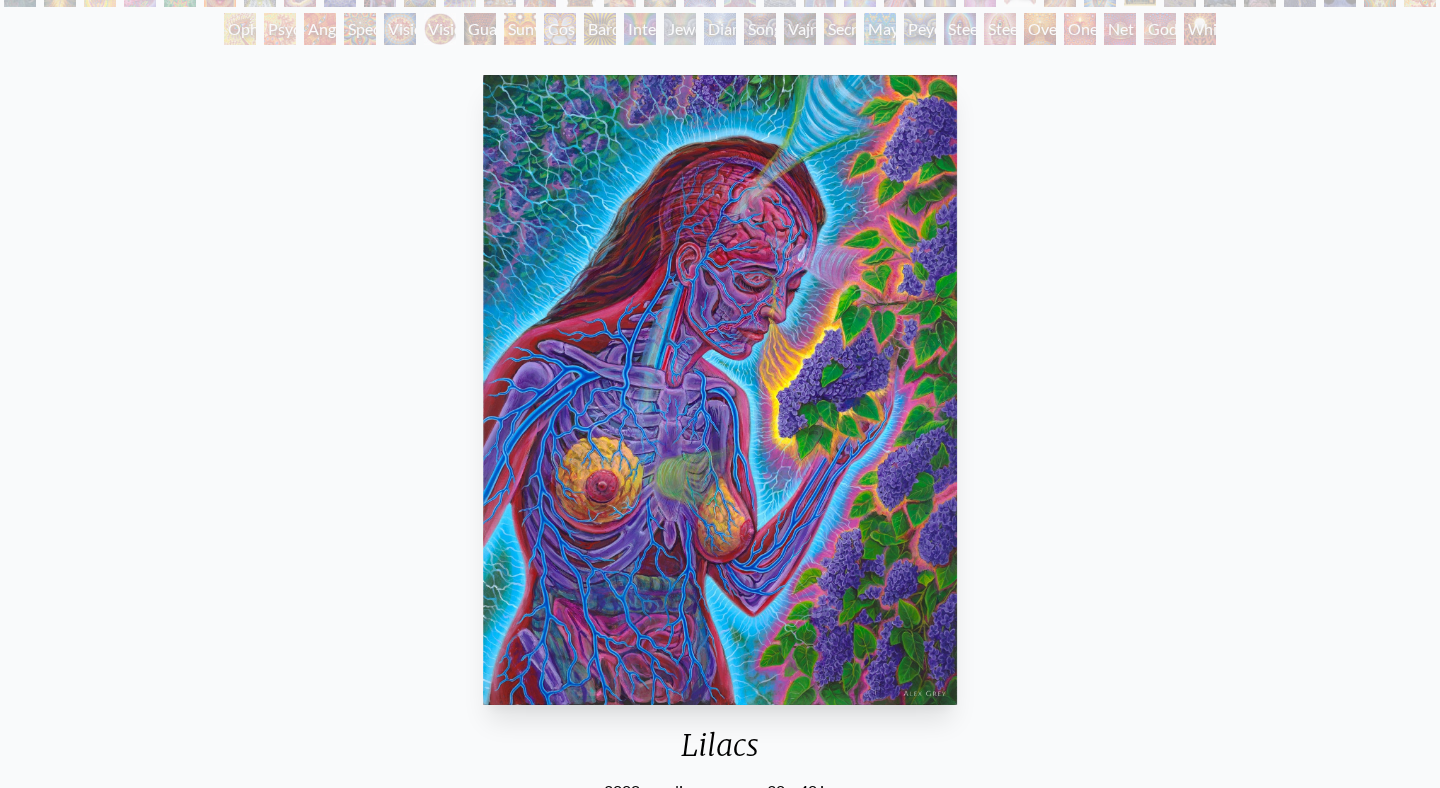 click on "Lilacs
2008,  acrylic on canvas, 30 x 40 in.
Visit the CoSM Shop" at bounding box center [720, 507] 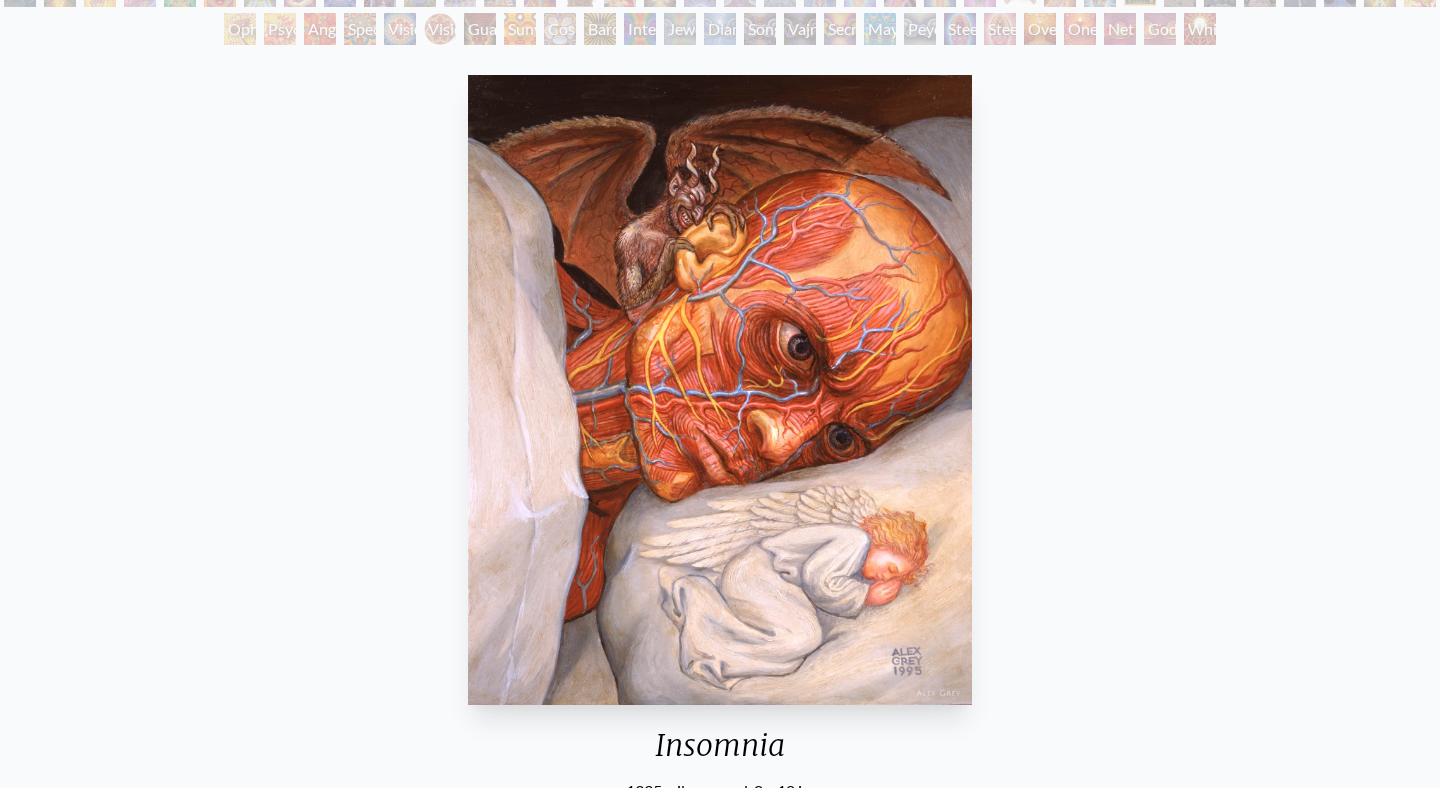 scroll, scrollTop: 24, scrollLeft: 0, axis: vertical 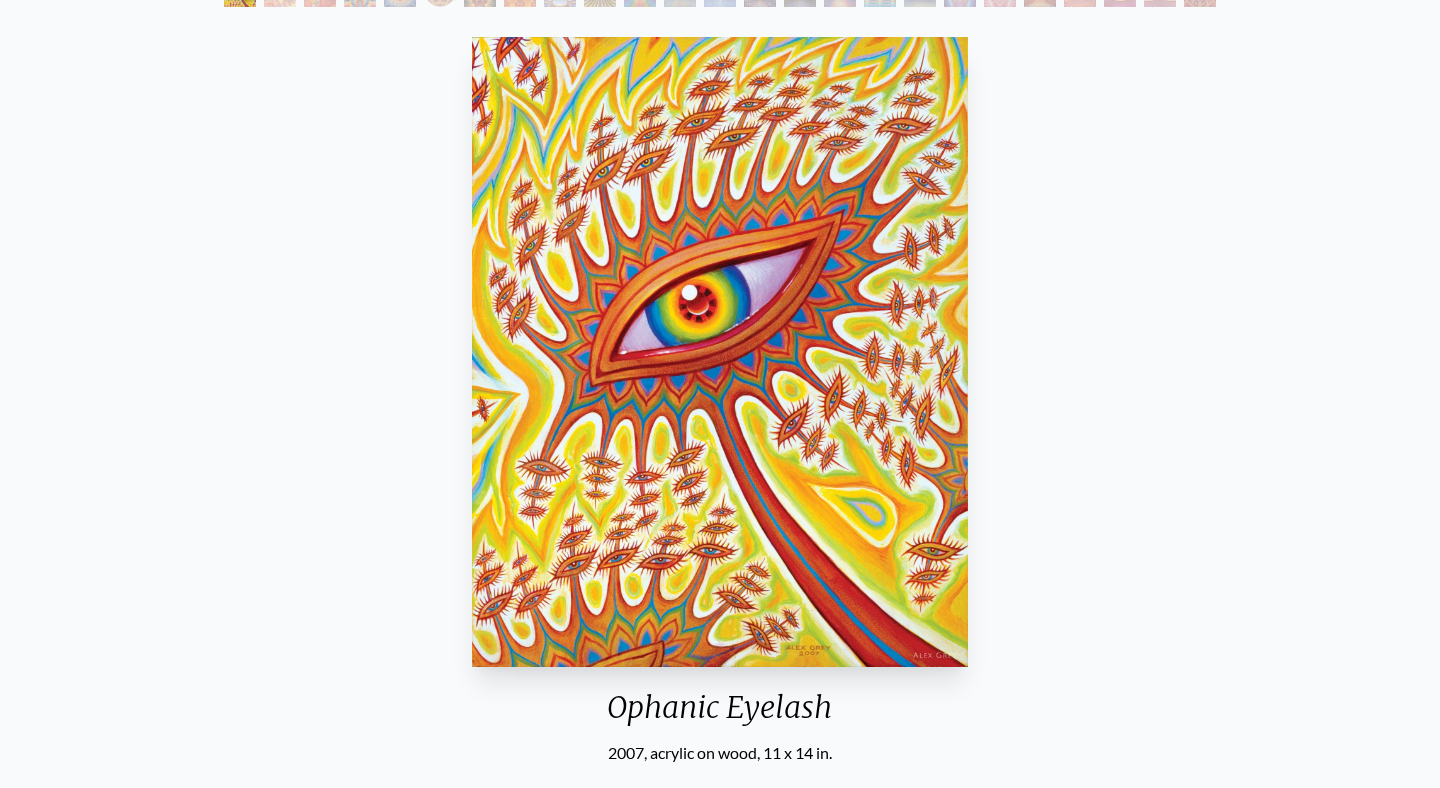 click on "Ophanic Eyelash
2007,  acrylic on wood, 11 x 14 in.
Visit the CoSM Shop" at bounding box center (720, 469) 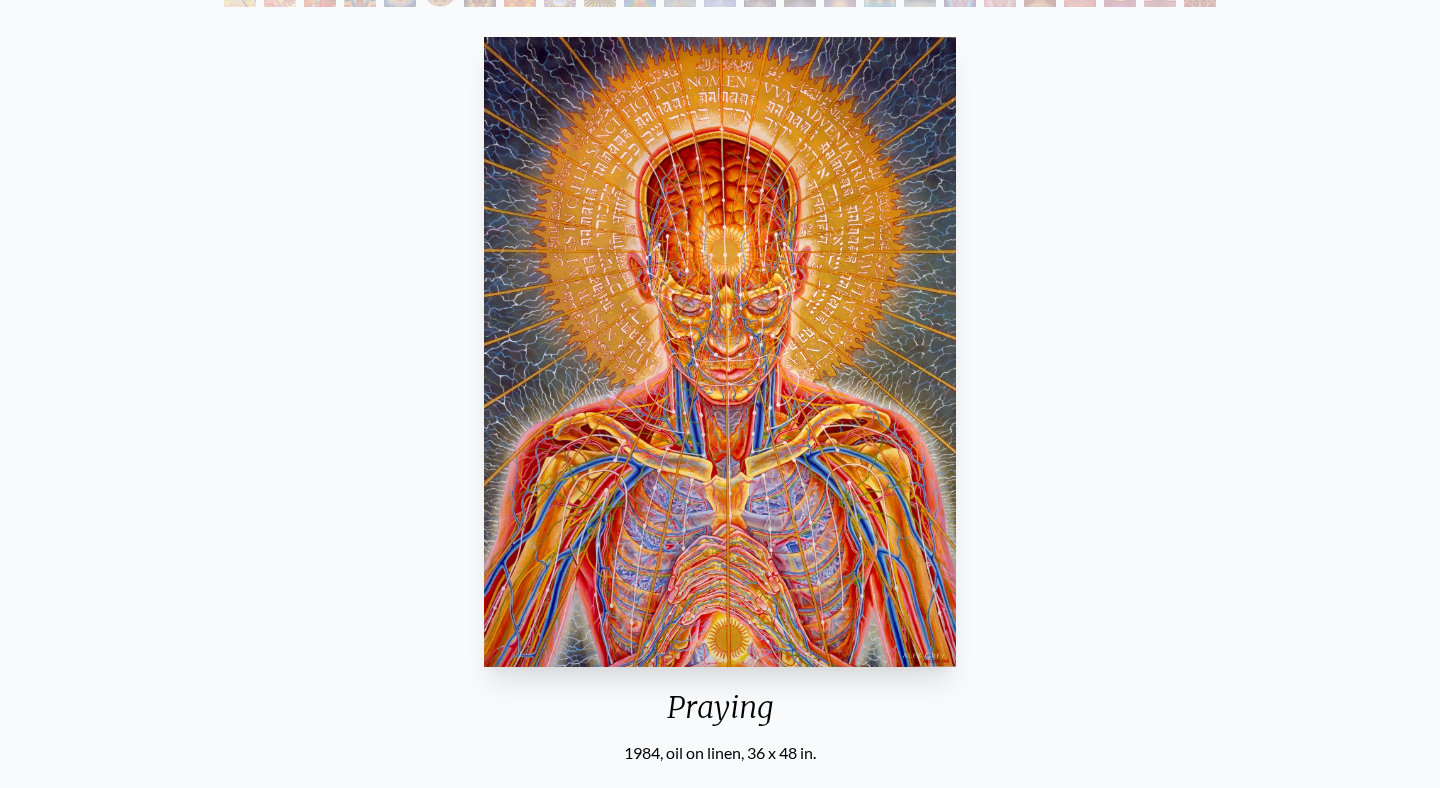 scroll, scrollTop: 307, scrollLeft: 0, axis: vertical 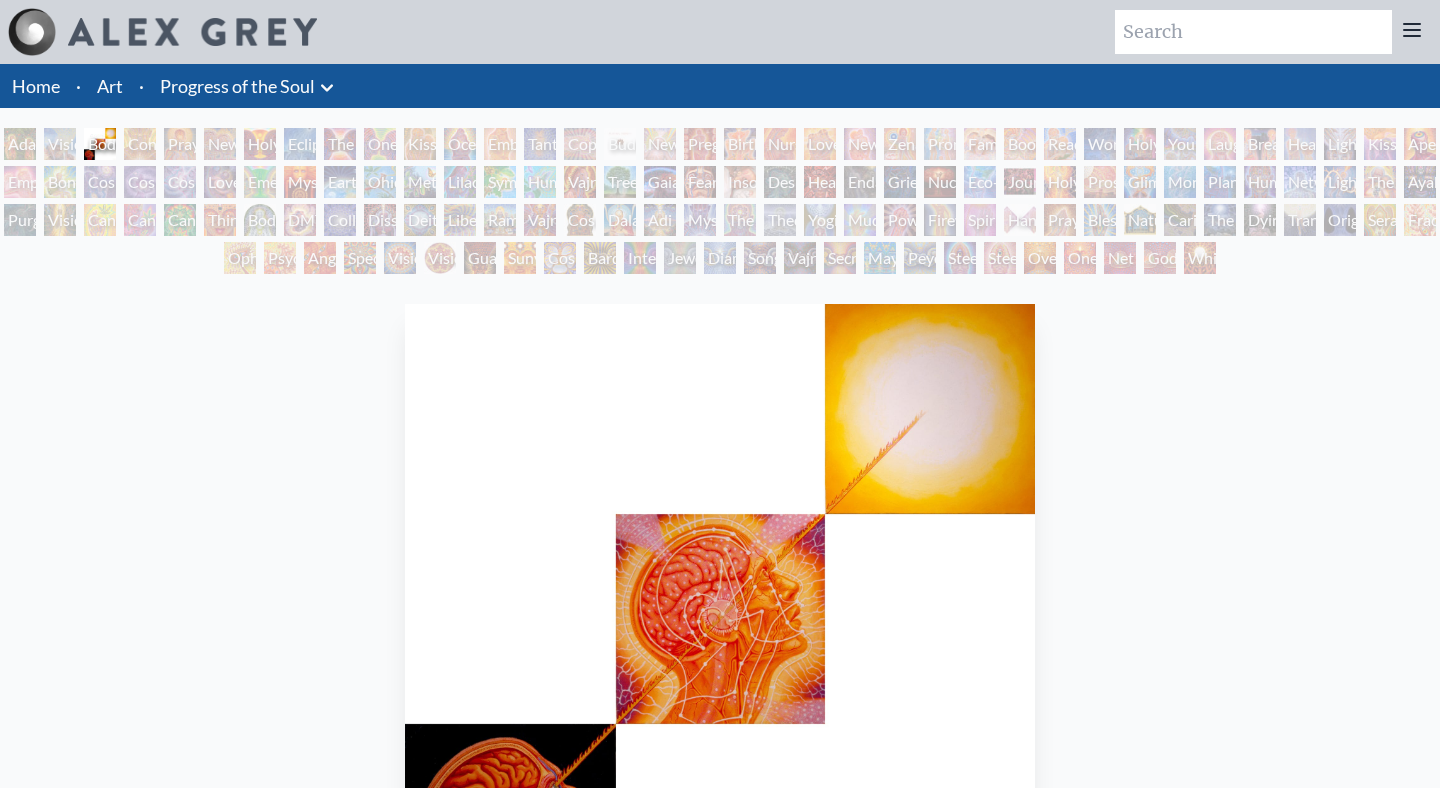 click at bounding box center (720, 619) 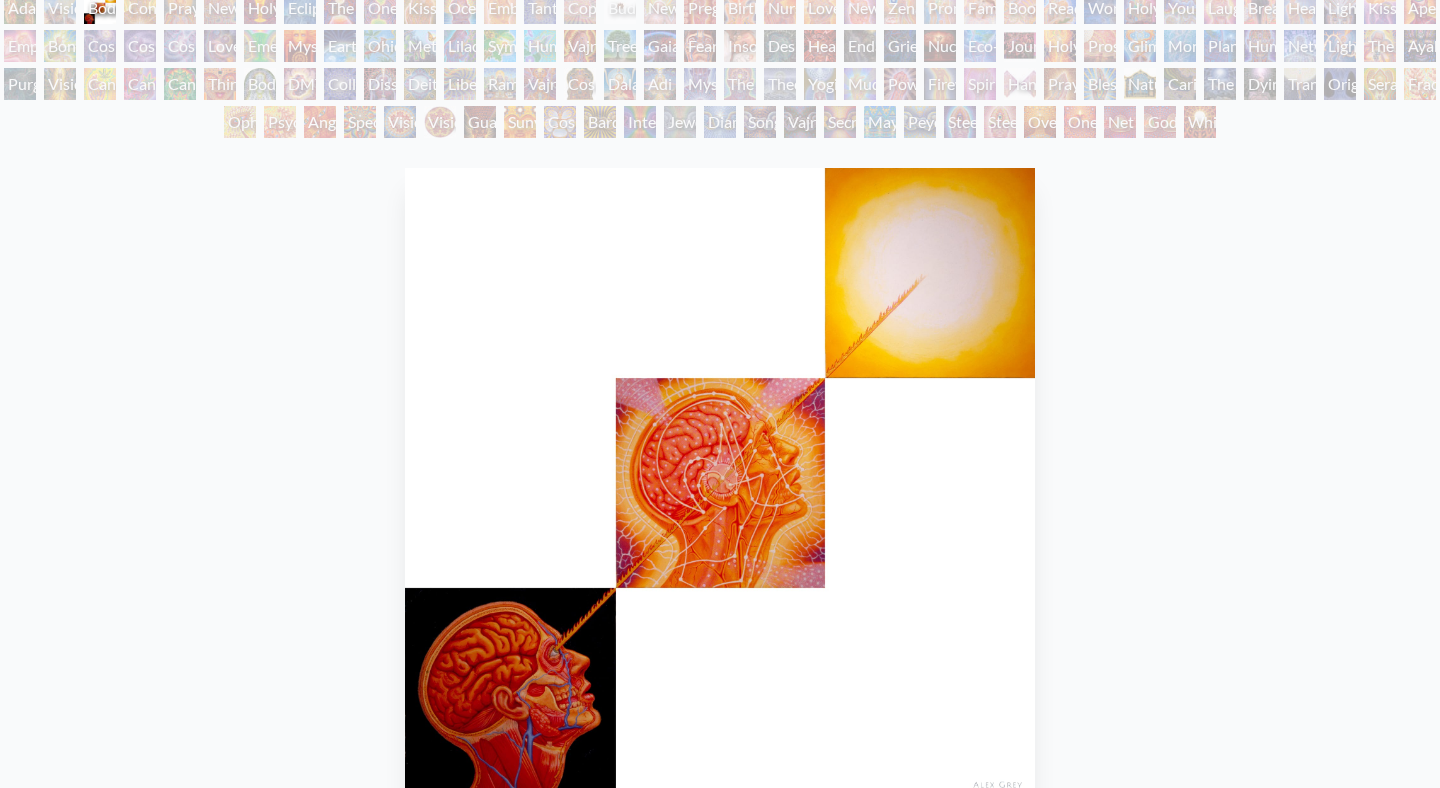 scroll, scrollTop: 281, scrollLeft: 0, axis: vertical 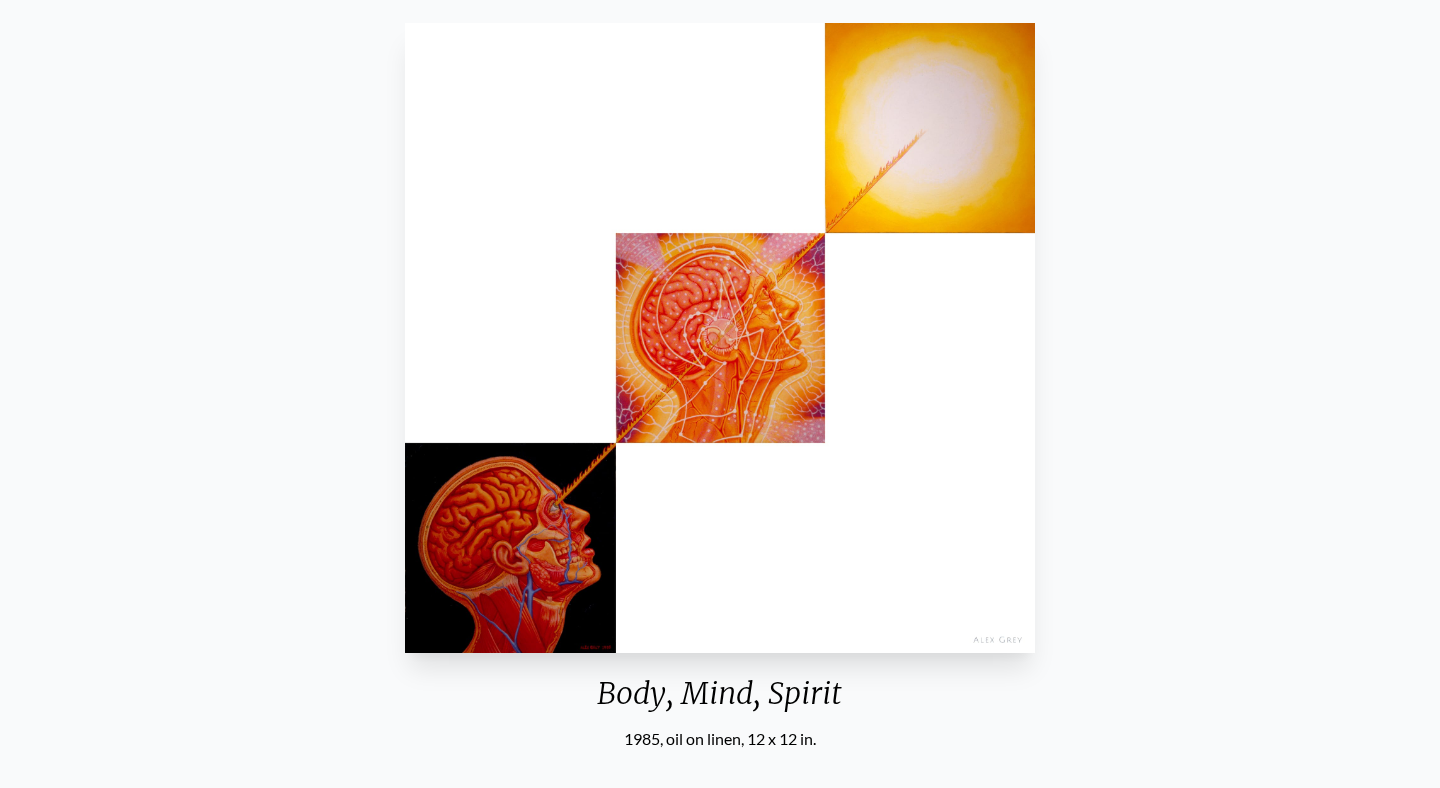 click on "Body, Mind, Spirit
[YEAR],  oil on linen, 12 x 12 in.
Visit the CoSM Shop" at bounding box center [720, 455] 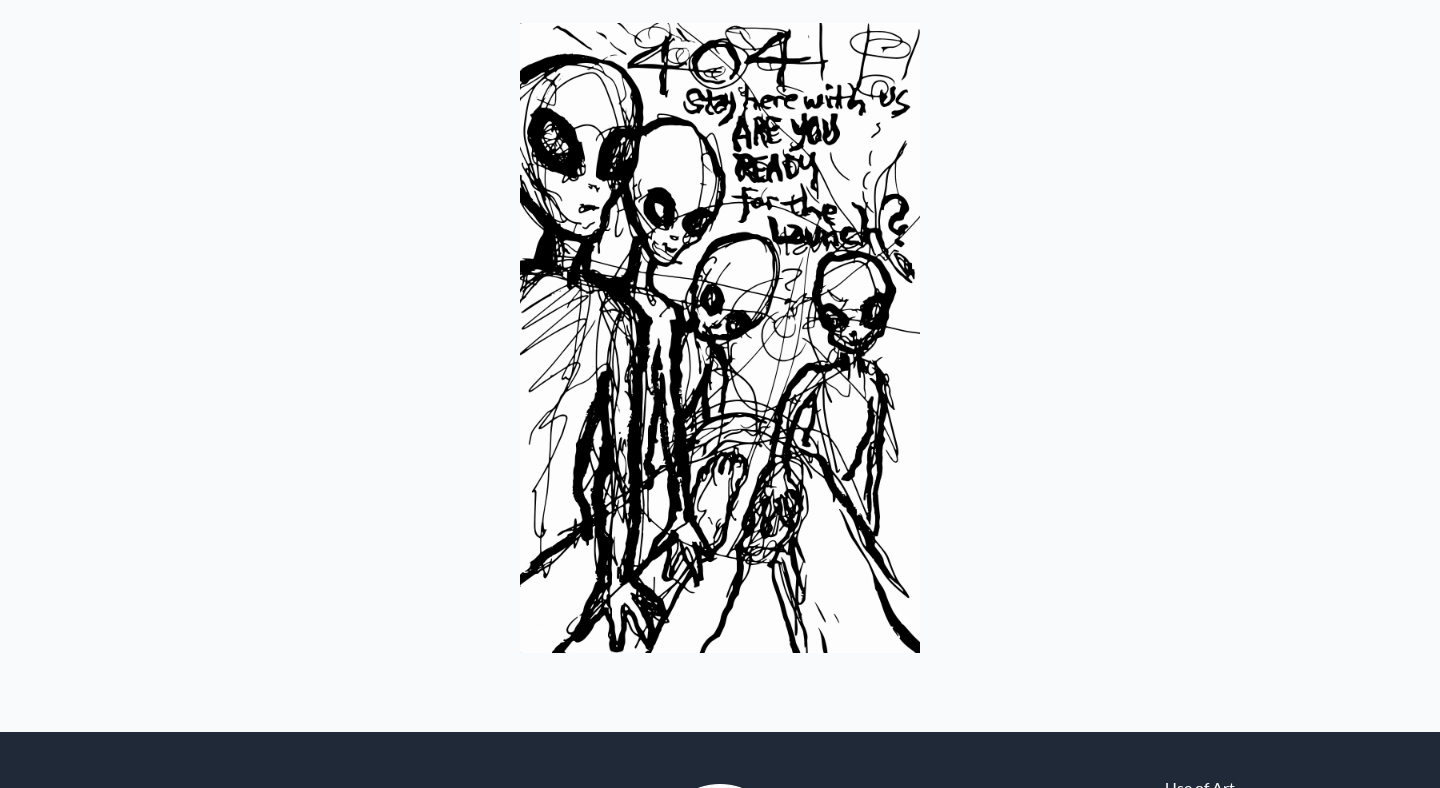 scroll, scrollTop: 0, scrollLeft: 0, axis: both 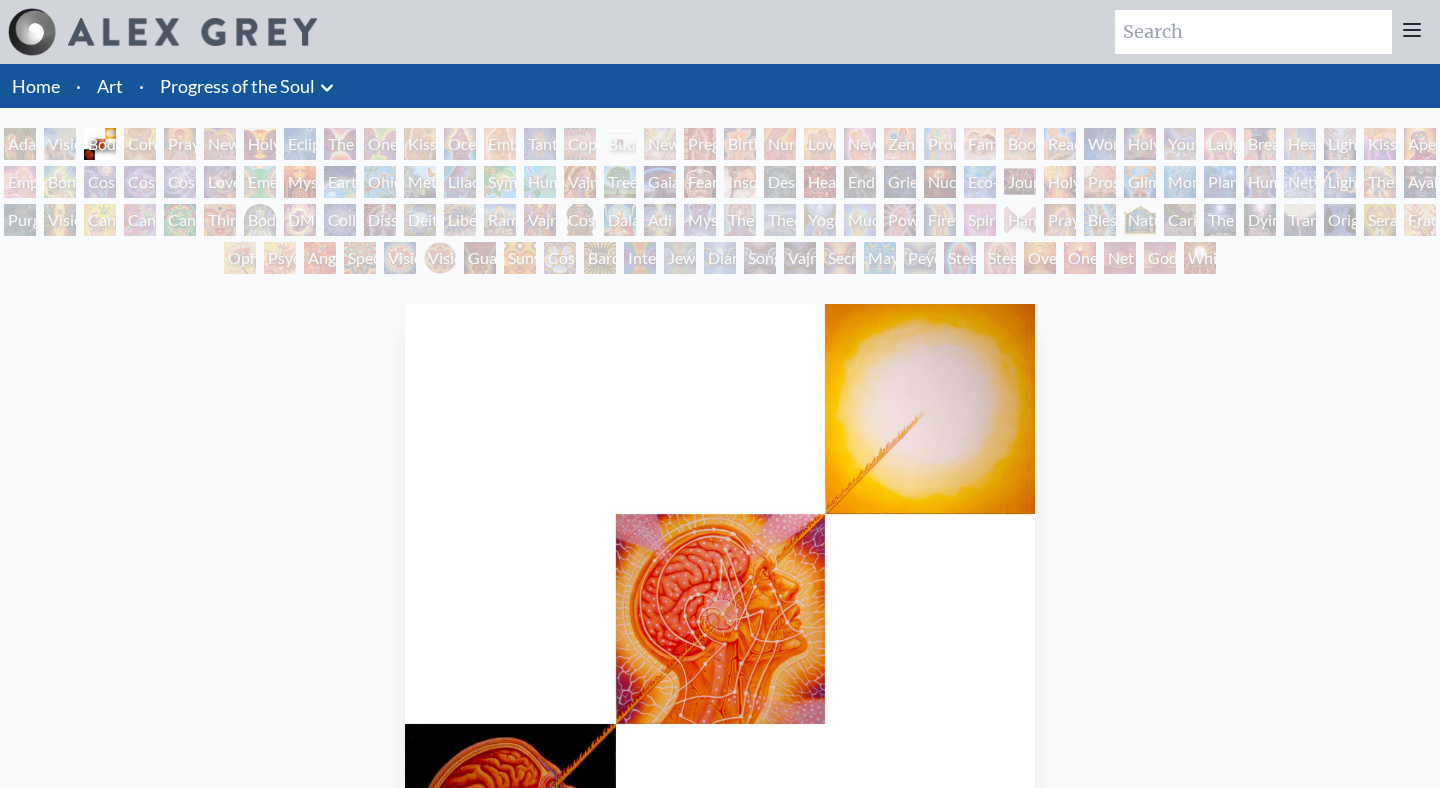 click at bounding box center (720, 619) 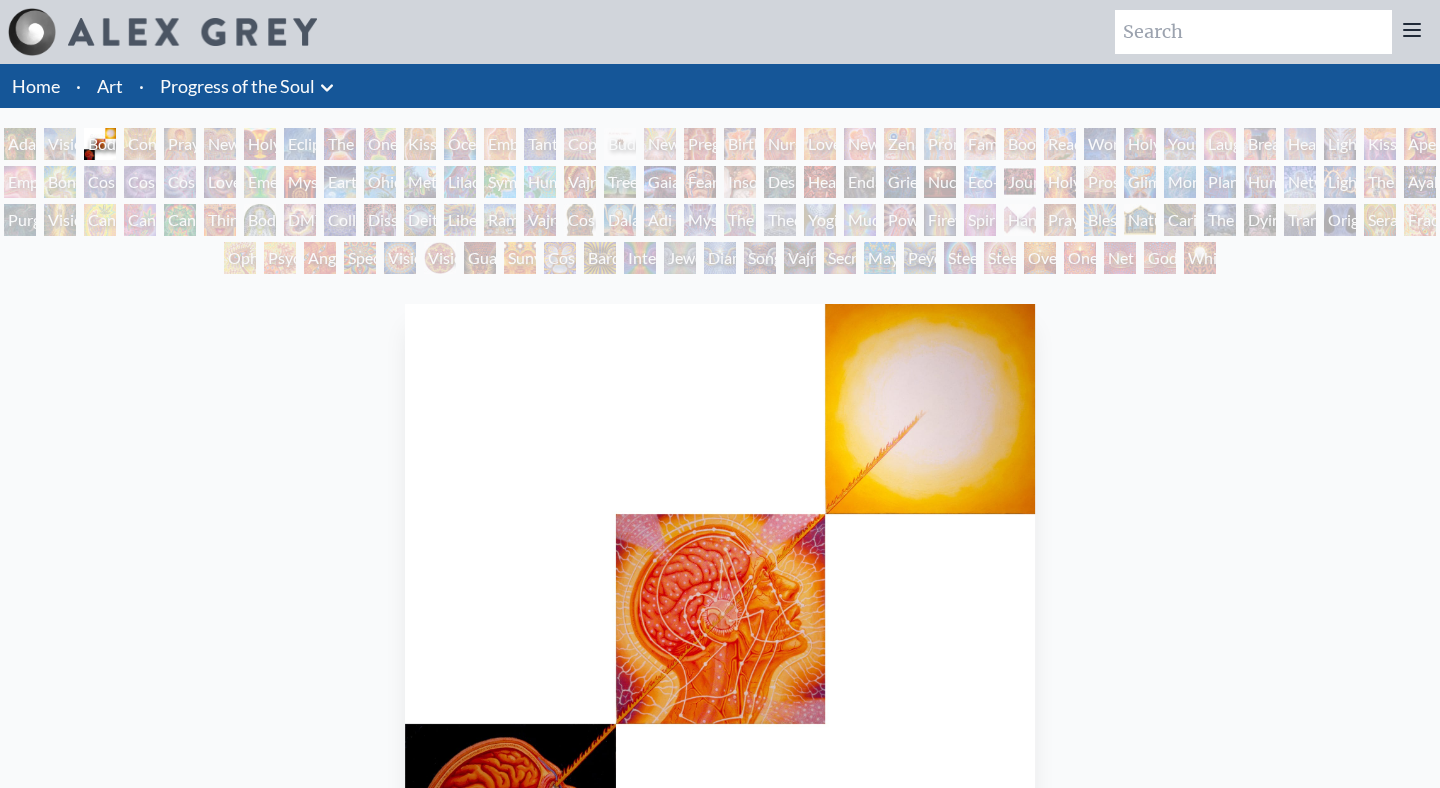 click on "Body, Mind, Spirit
[YEAR],  oil on linen, 12 x 12 in.
Visit the CoSM Shop" at bounding box center (720, 736) 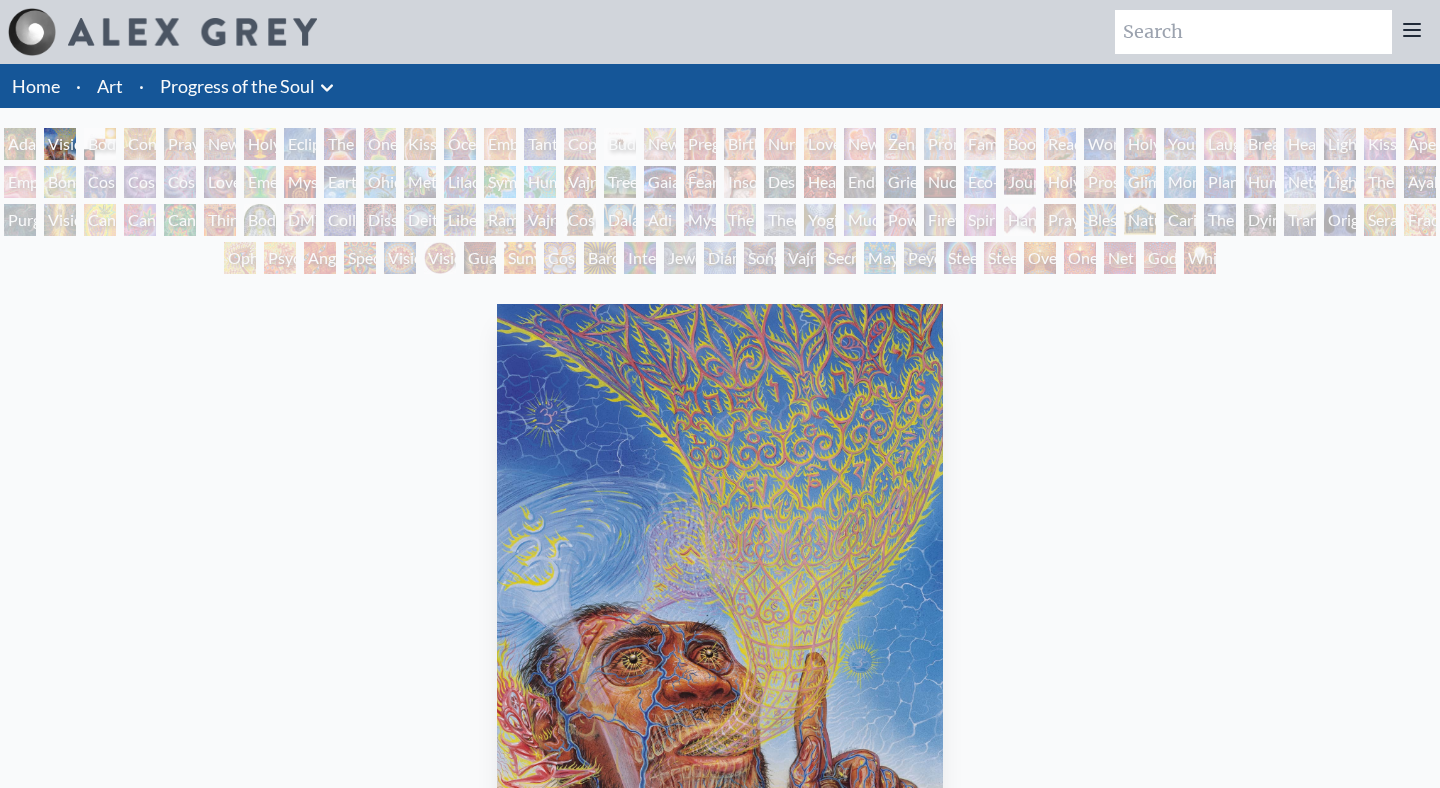 click on "Firewalking" at bounding box center (940, 220) 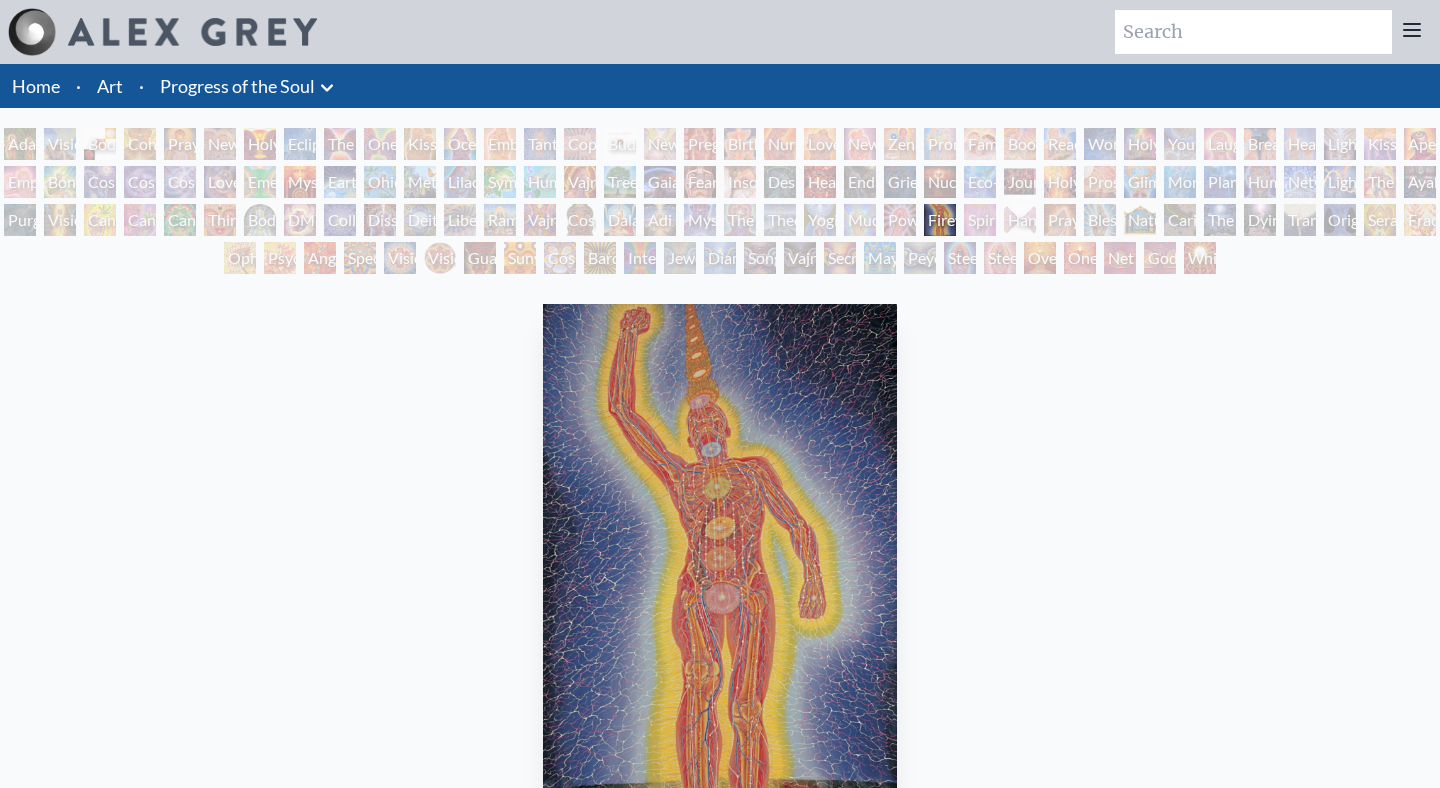 click on "Body/Mind as a Vibratory Field of Energy" at bounding box center (260, 220) 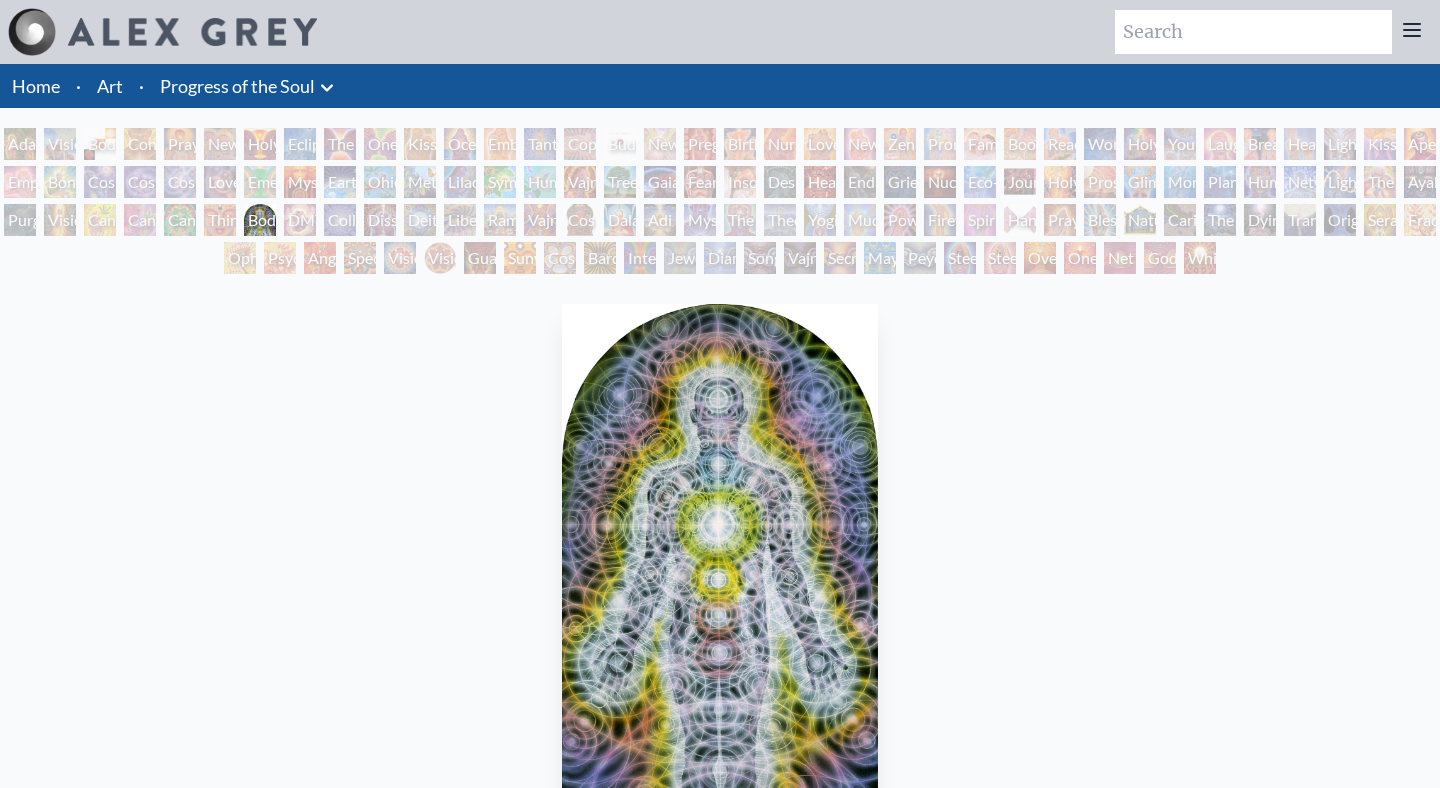 click on "Adam & Eve" at bounding box center (20, 144) 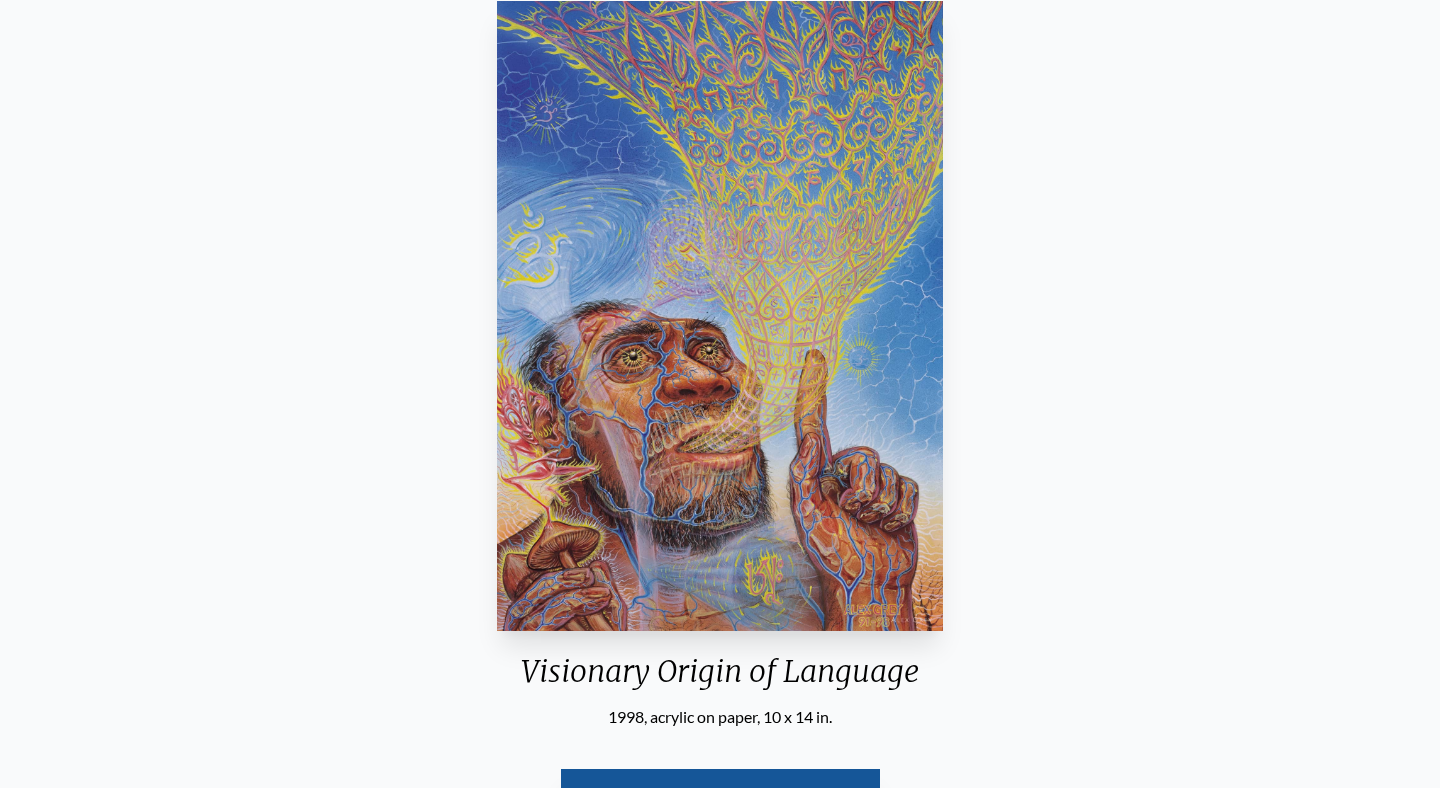 scroll, scrollTop: 302, scrollLeft: 0, axis: vertical 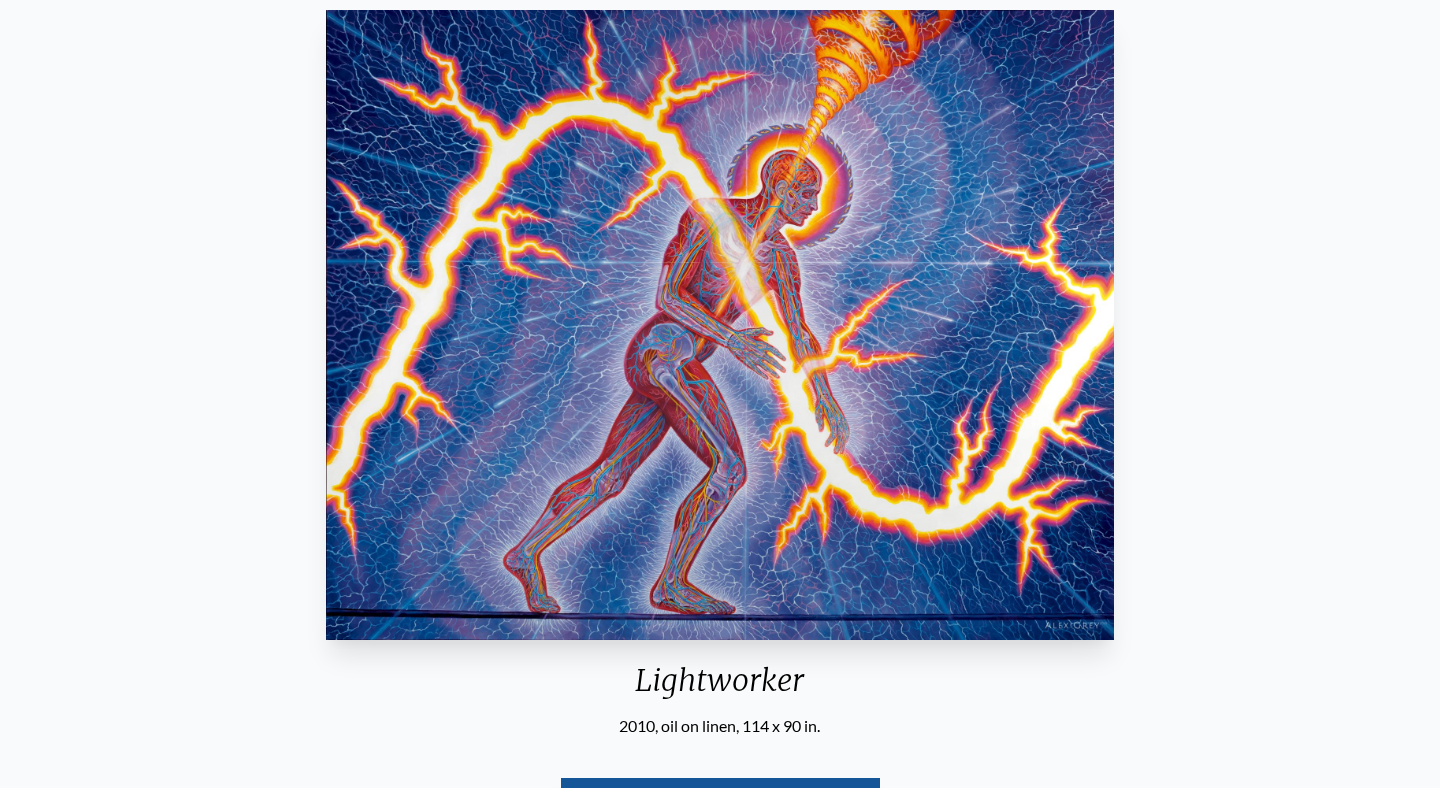 click on "Lightworker
[YEAR],  oil on linen, 114 x 90 in.
Visit the CoSM Shop" at bounding box center [720, 442] 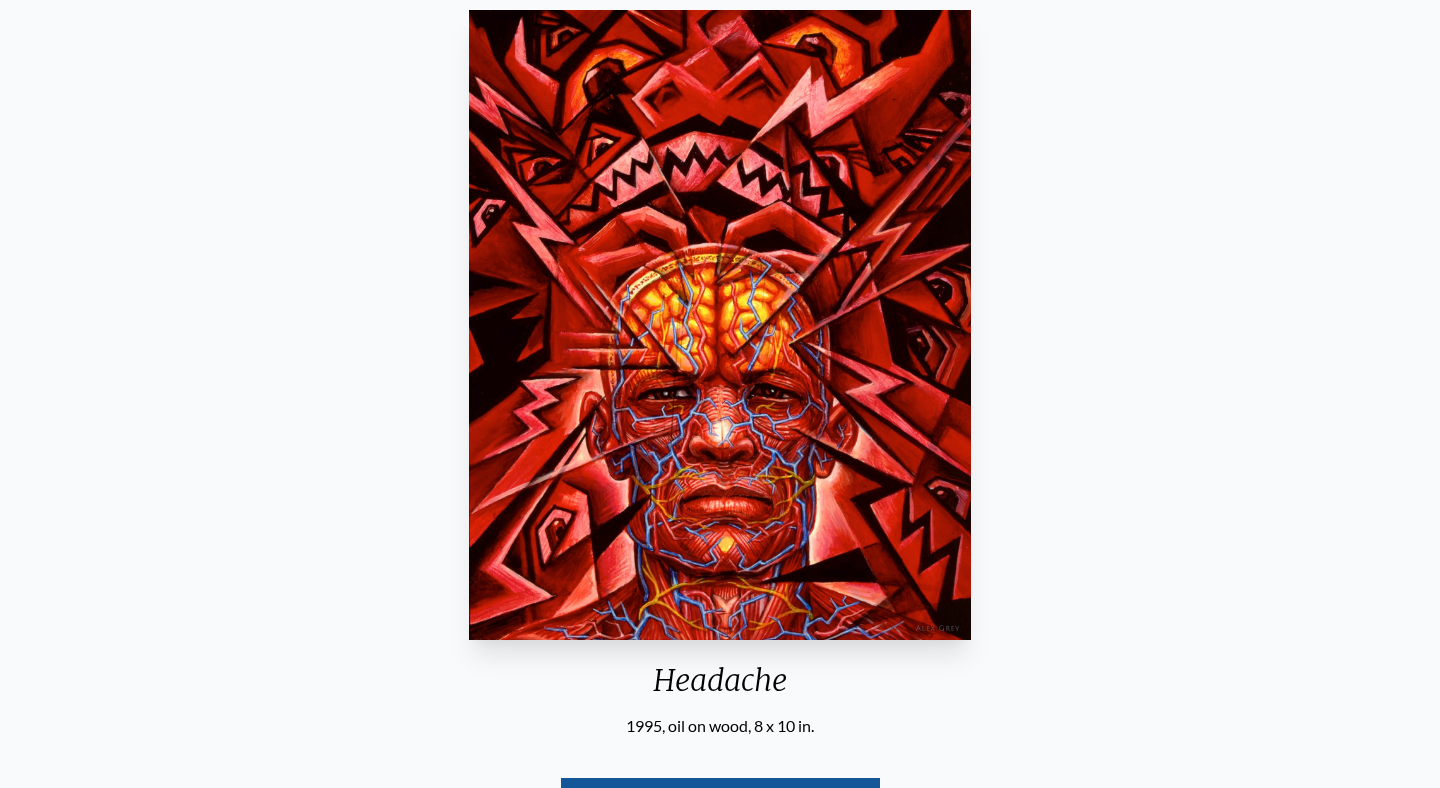 click on "Headache
1995,  oil on wood, 8 x 10 in.
Visit the CoSM Shop" at bounding box center (720, 442) 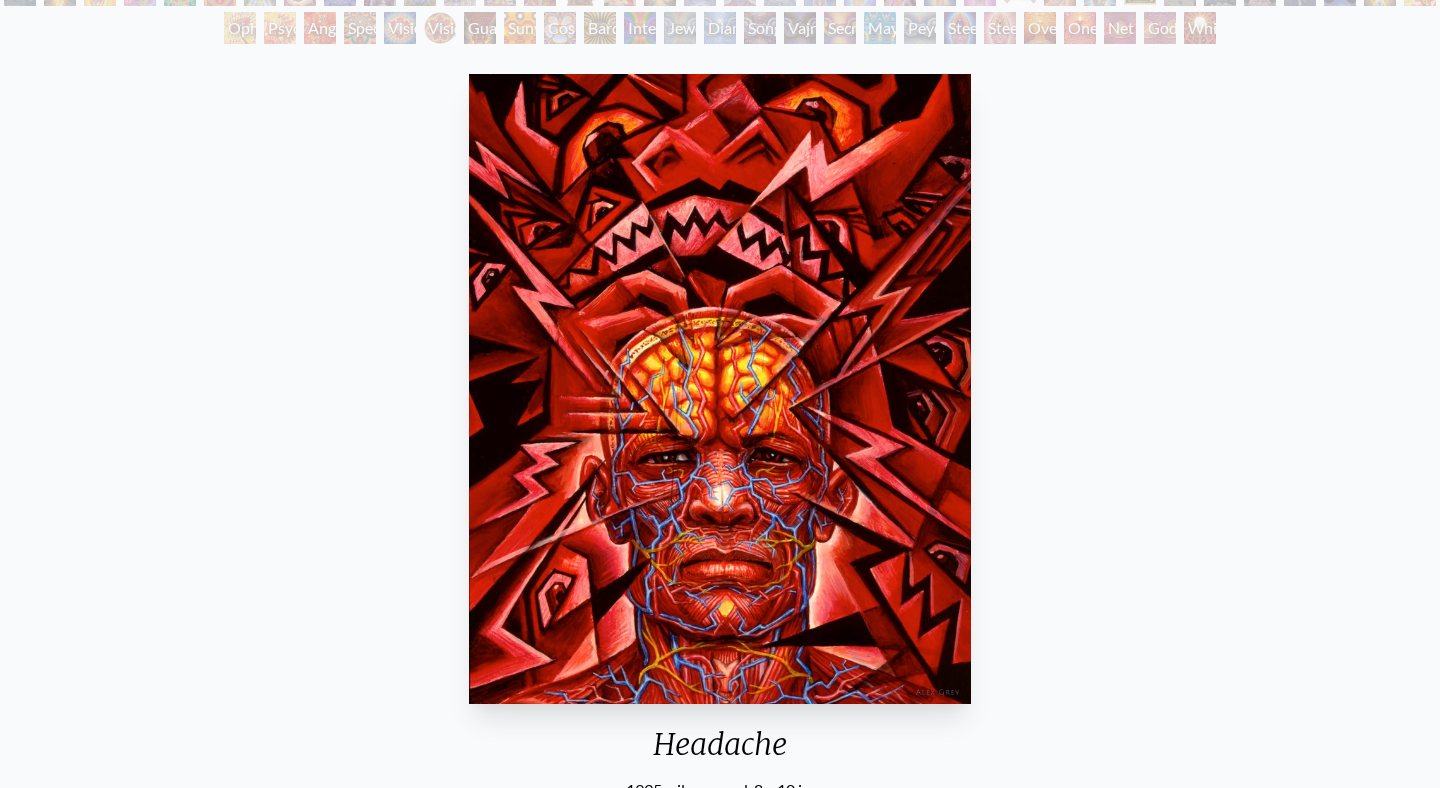 scroll, scrollTop: 225, scrollLeft: 0, axis: vertical 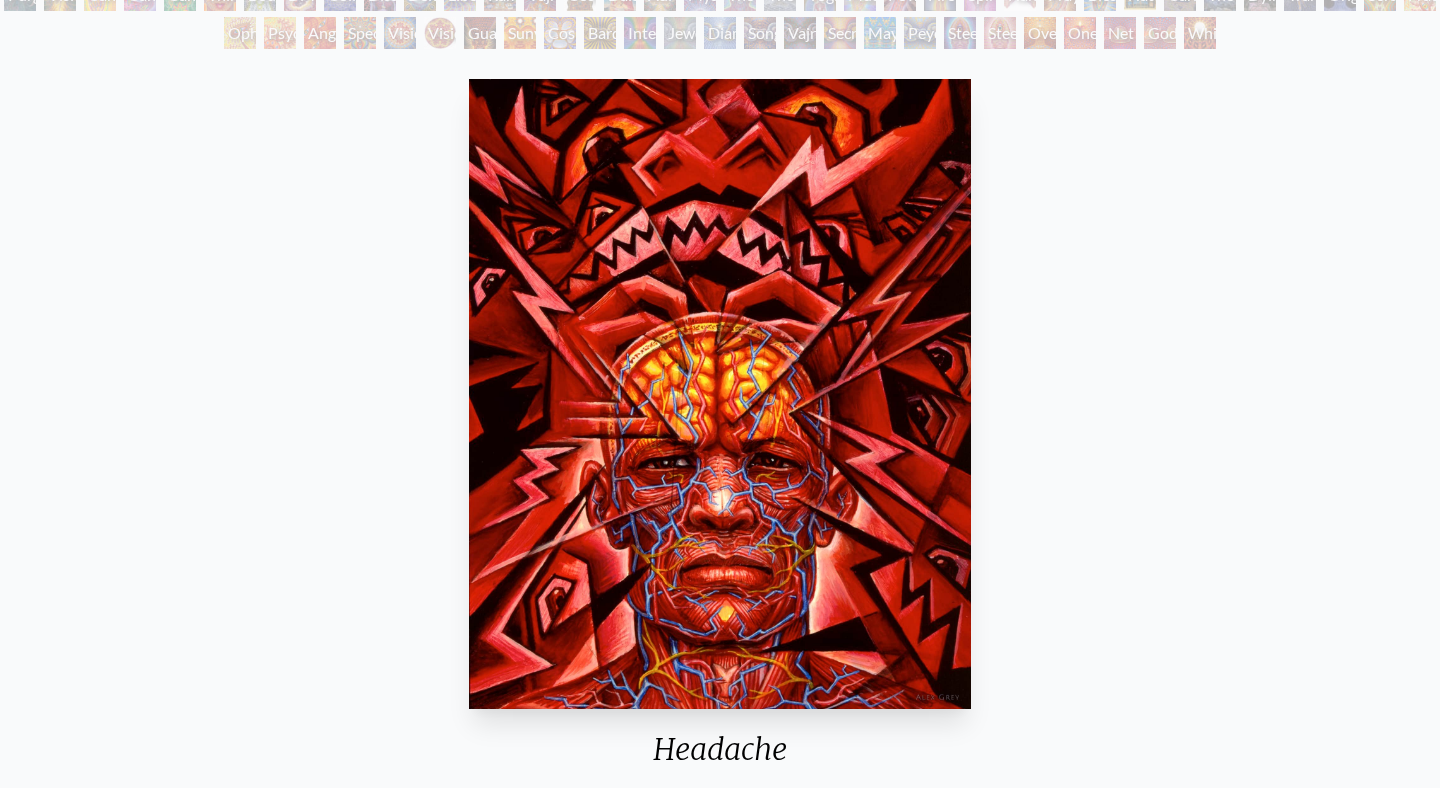 click on "Headache
1995,  oil on wood, 8 x 10 in.
Visit the CoSM Shop" at bounding box center (720, 511) 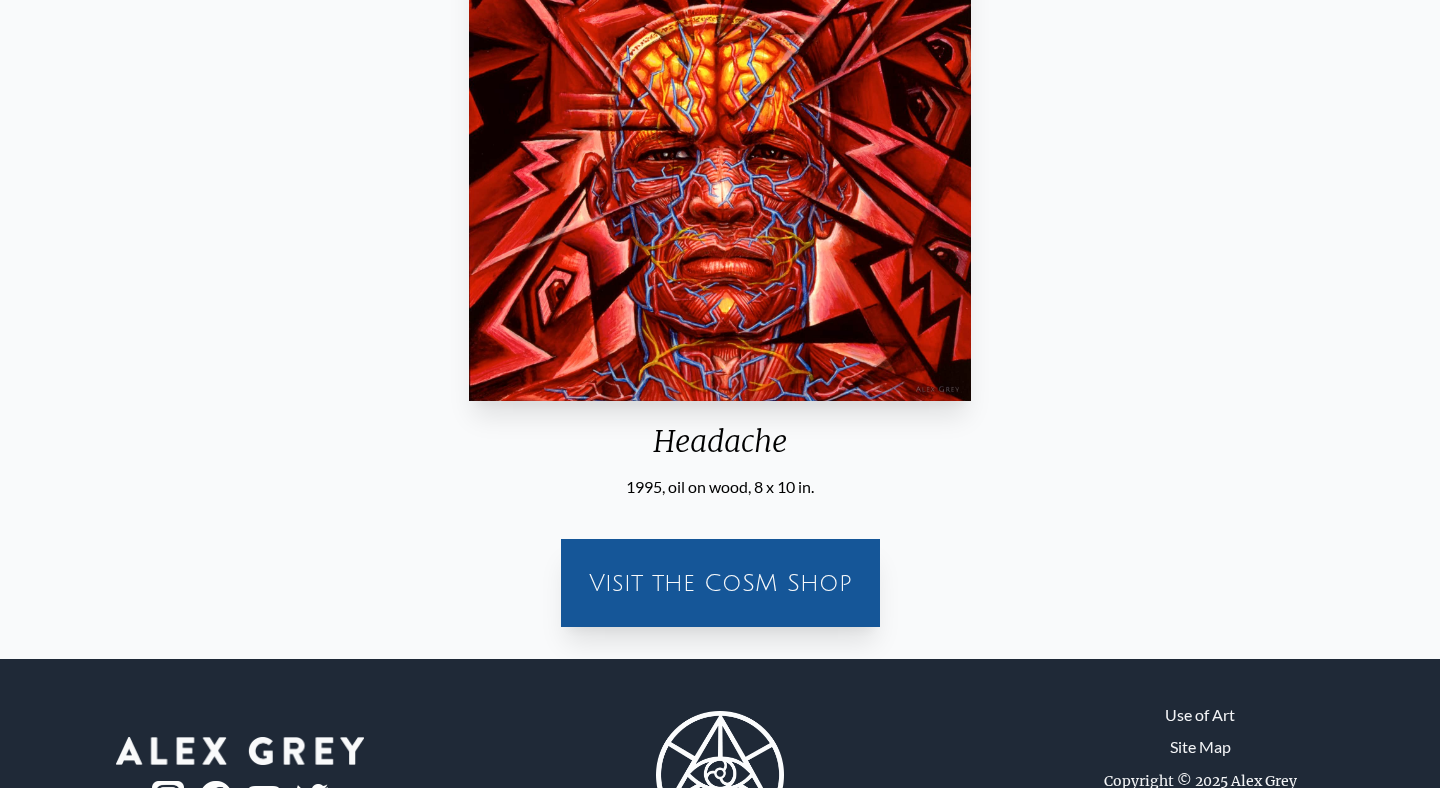scroll, scrollTop: 544, scrollLeft: 0, axis: vertical 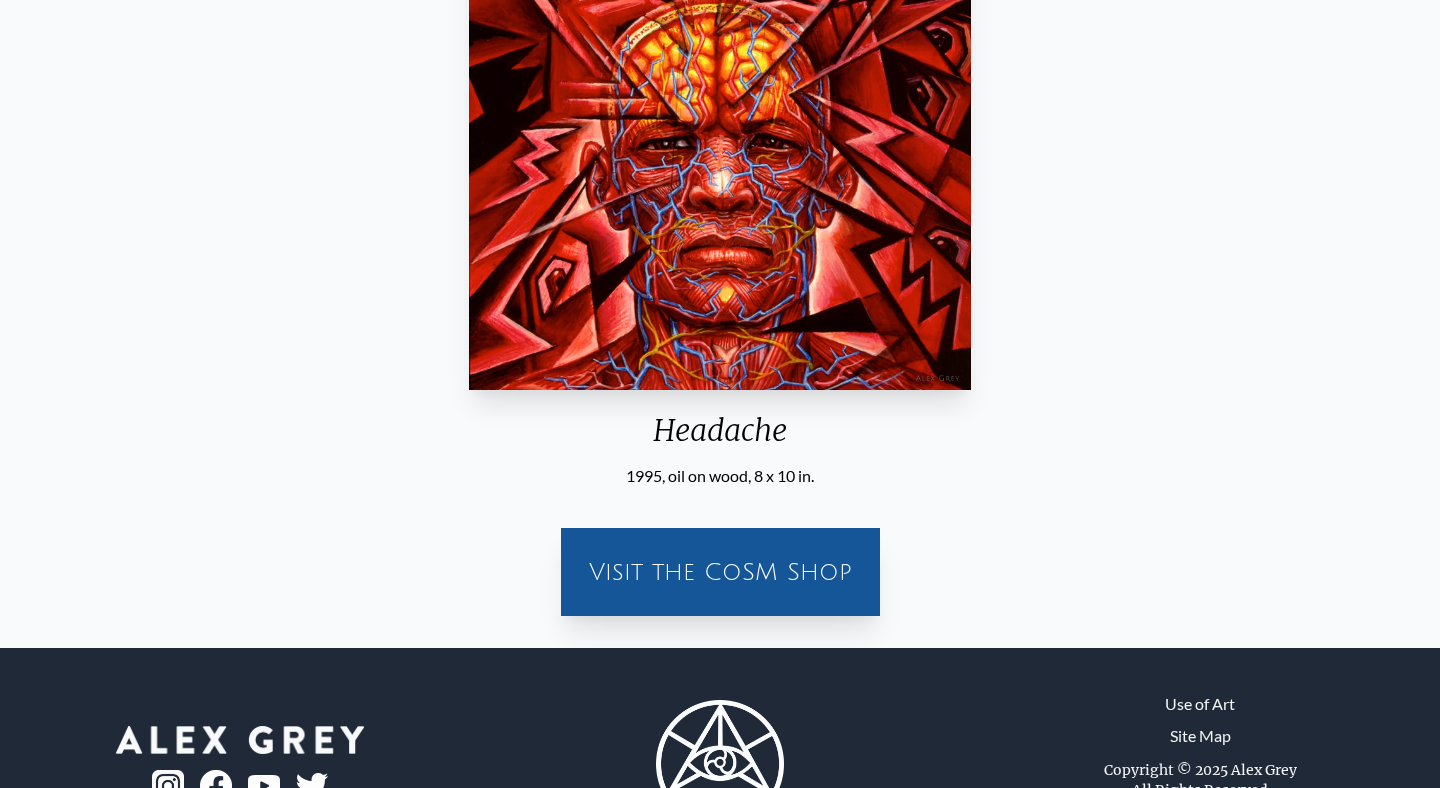click on "Headache
1995,  oil on wood, 8 x 10 in.
Visit the CoSM Shop" at bounding box center [720, 192] 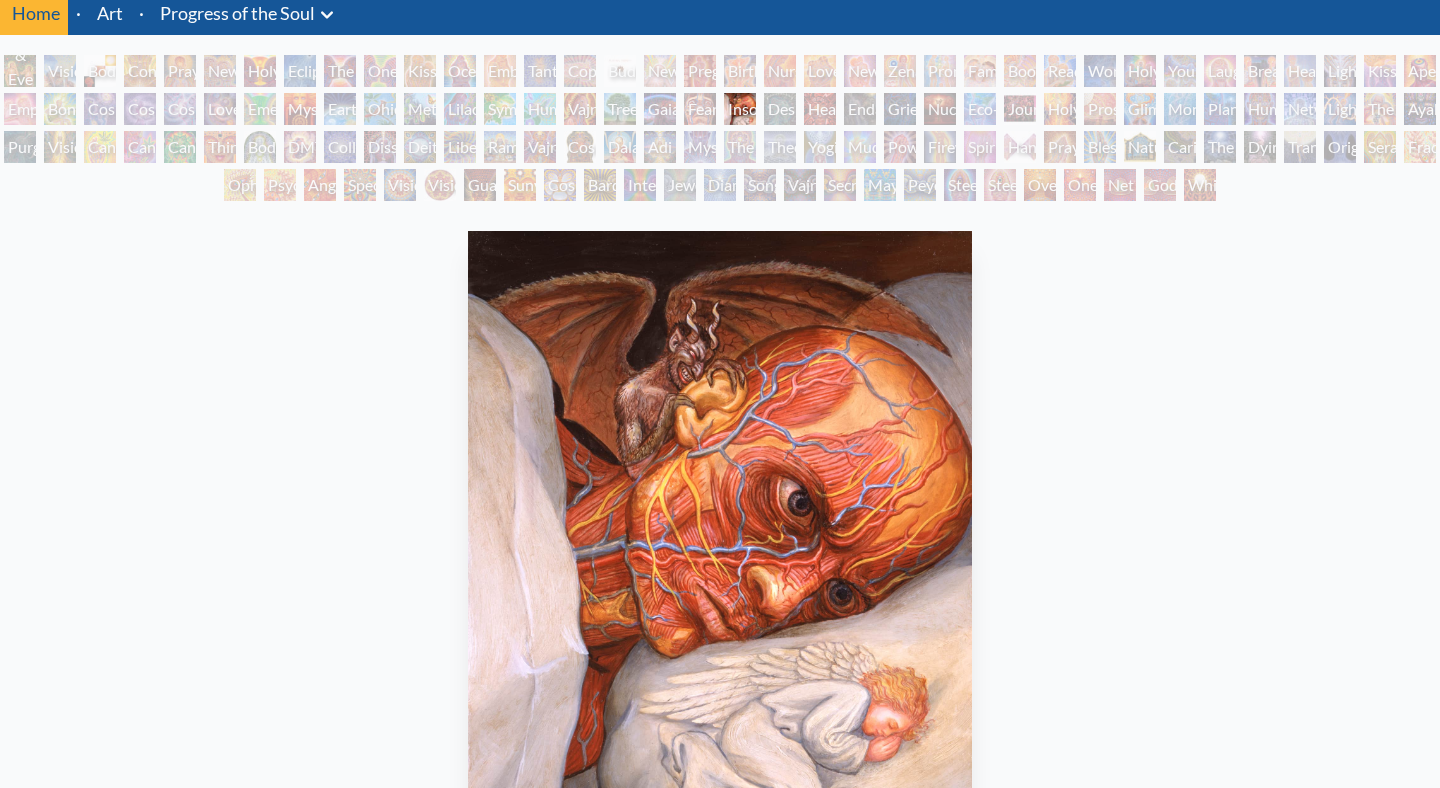 scroll, scrollTop: 80, scrollLeft: 0, axis: vertical 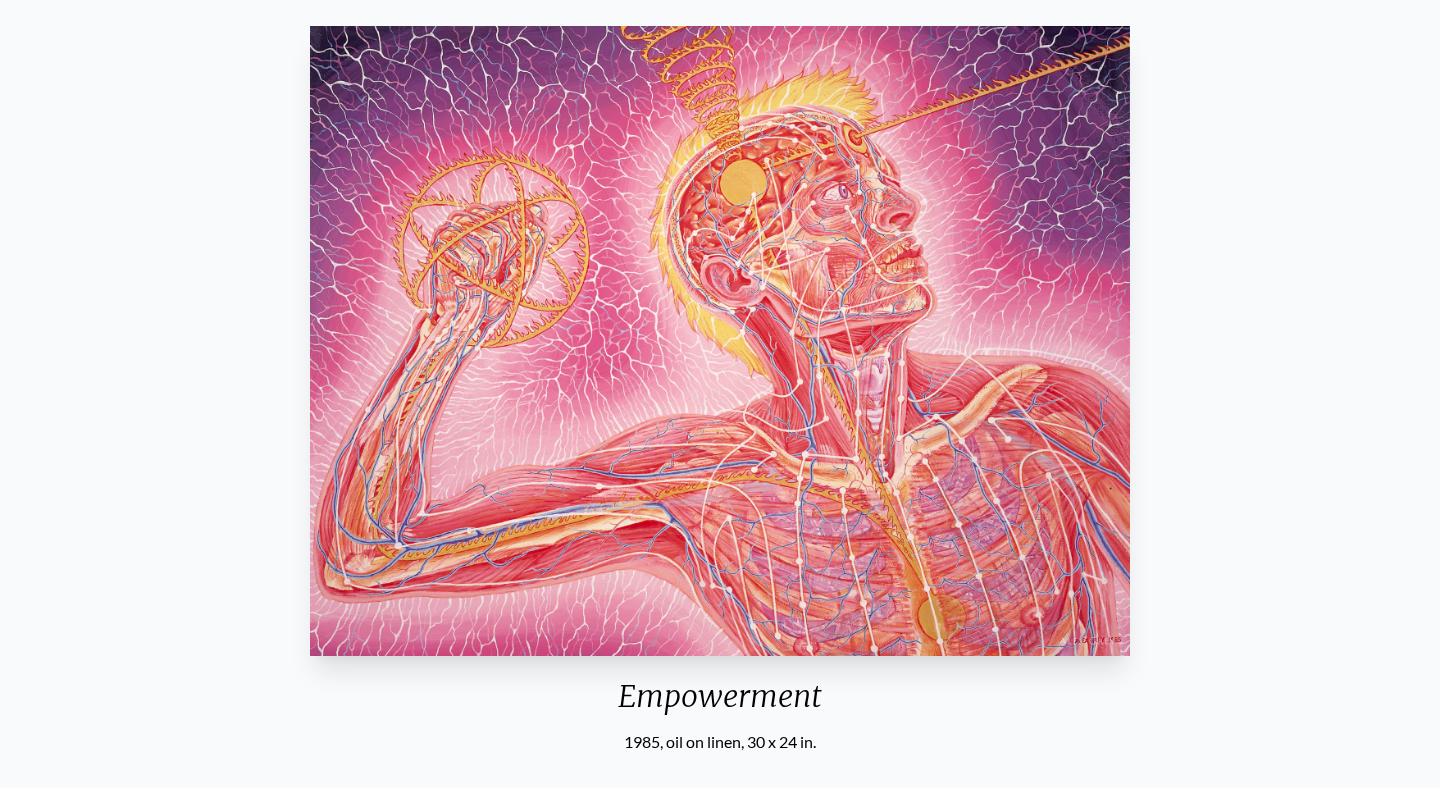 click on "Empowerment
[YEAR],  oil on linen, 30 x 24 in.
Visit the CoSM Shop" at bounding box center (720, 458) 